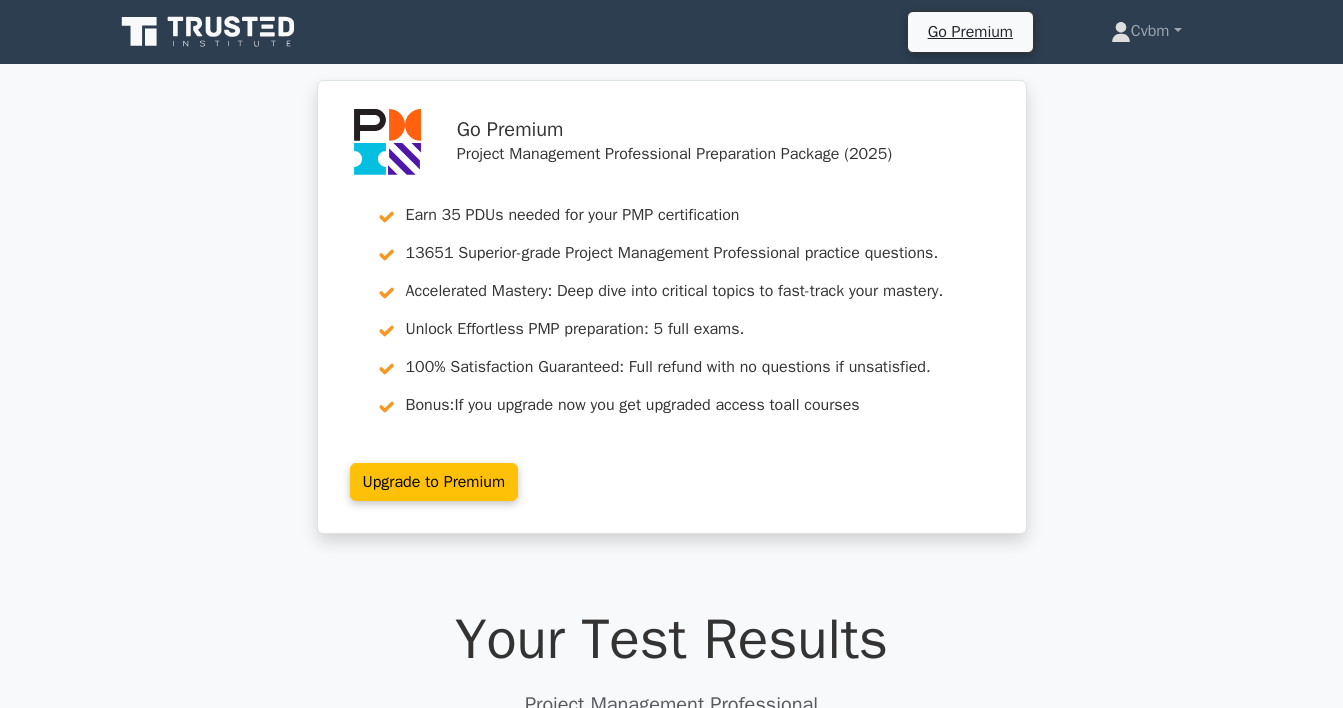 scroll, scrollTop: 5784, scrollLeft: 0, axis: vertical 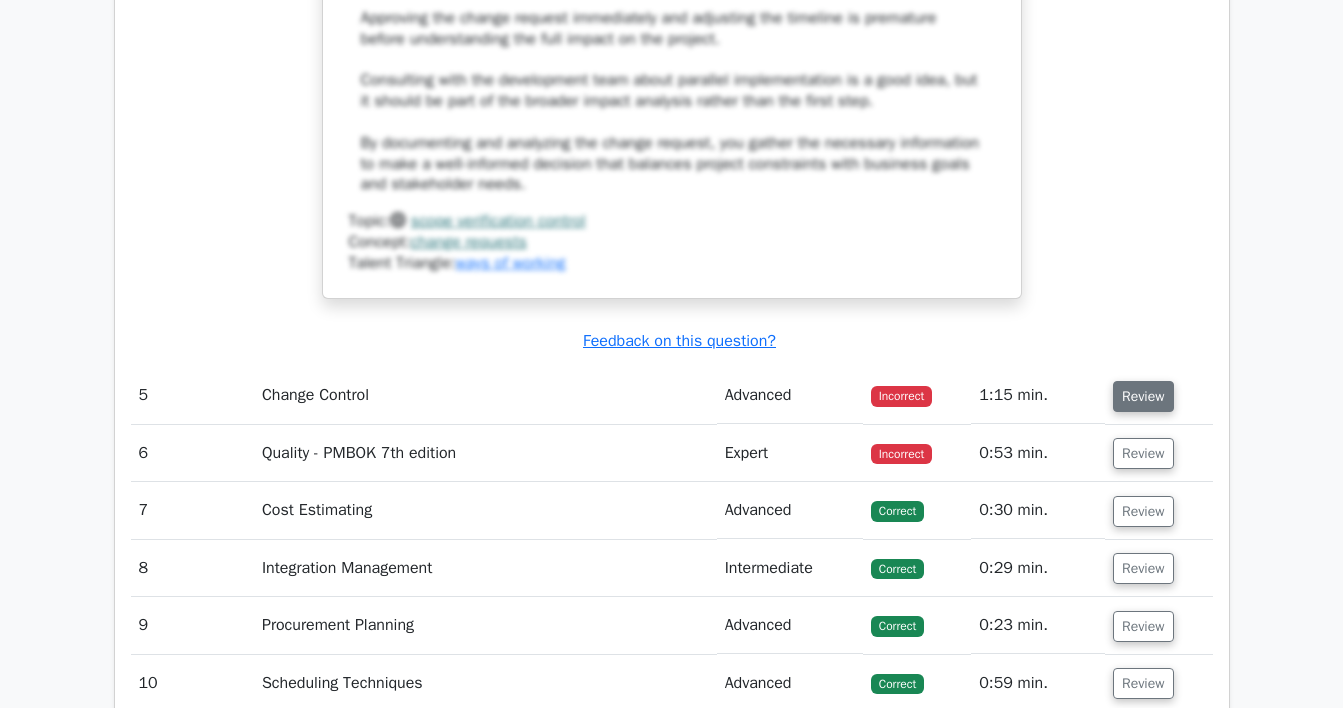 click on "Review" at bounding box center (1143, 396) 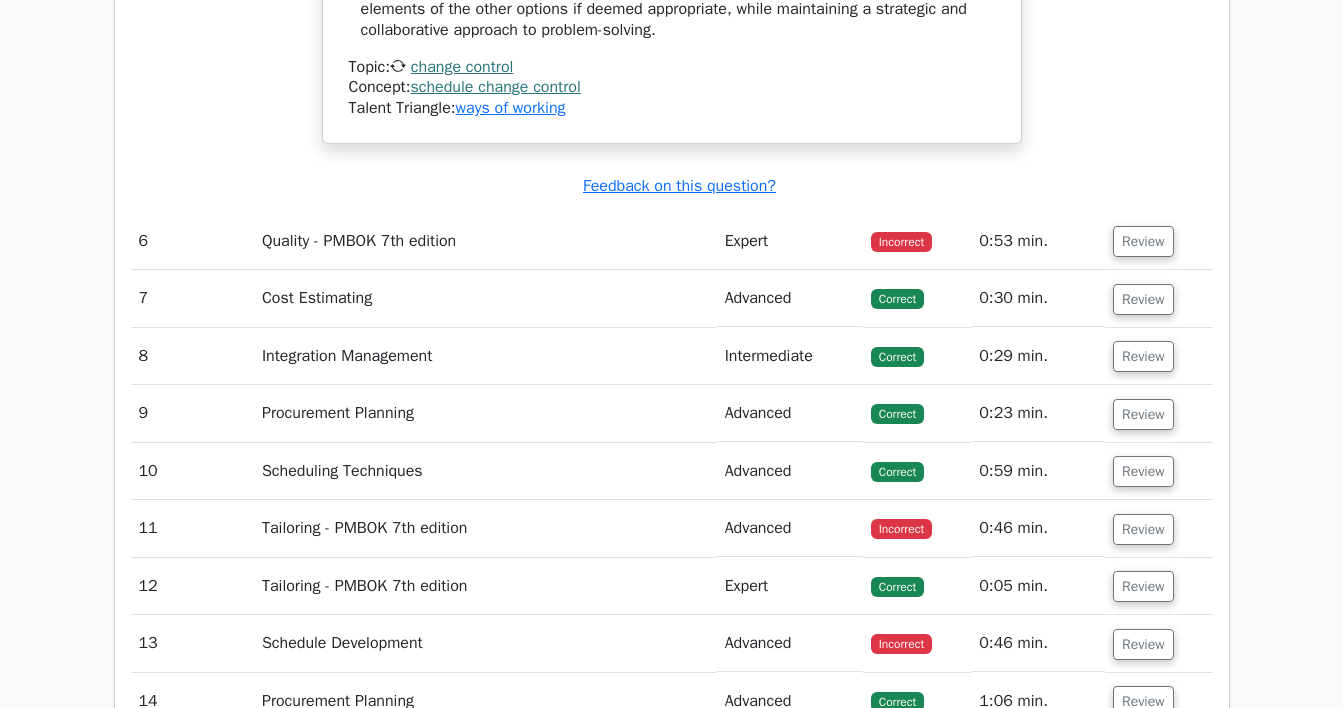 scroll, scrollTop: 8661, scrollLeft: 0, axis: vertical 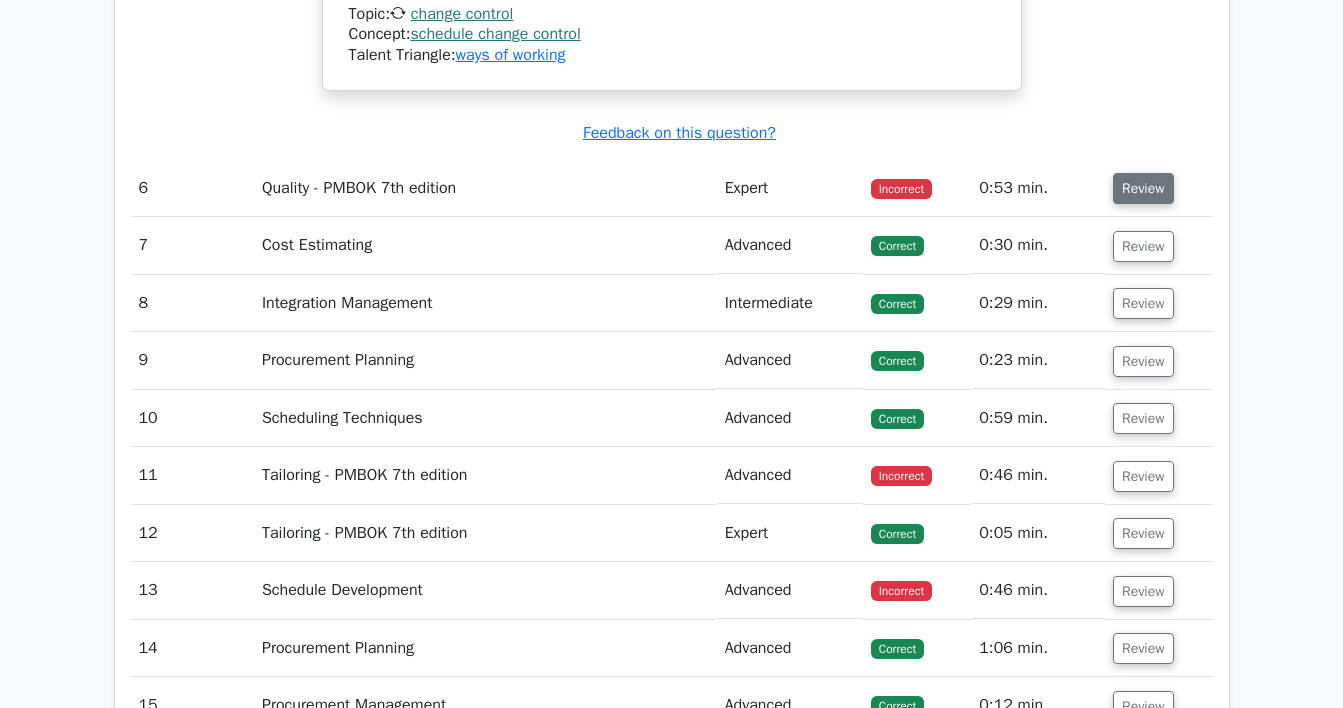 click on "Review" at bounding box center (1143, 188) 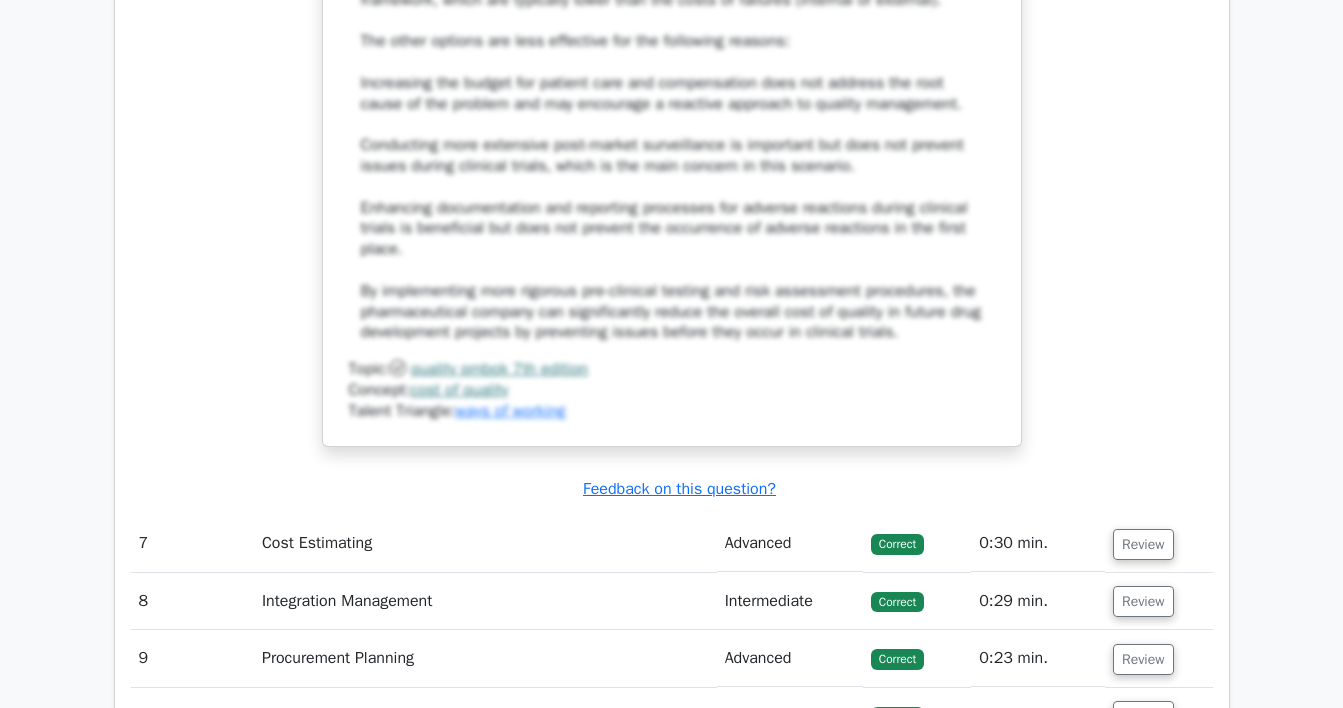 scroll, scrollTop: 10102, scrollLeft: 0, axis: vertical 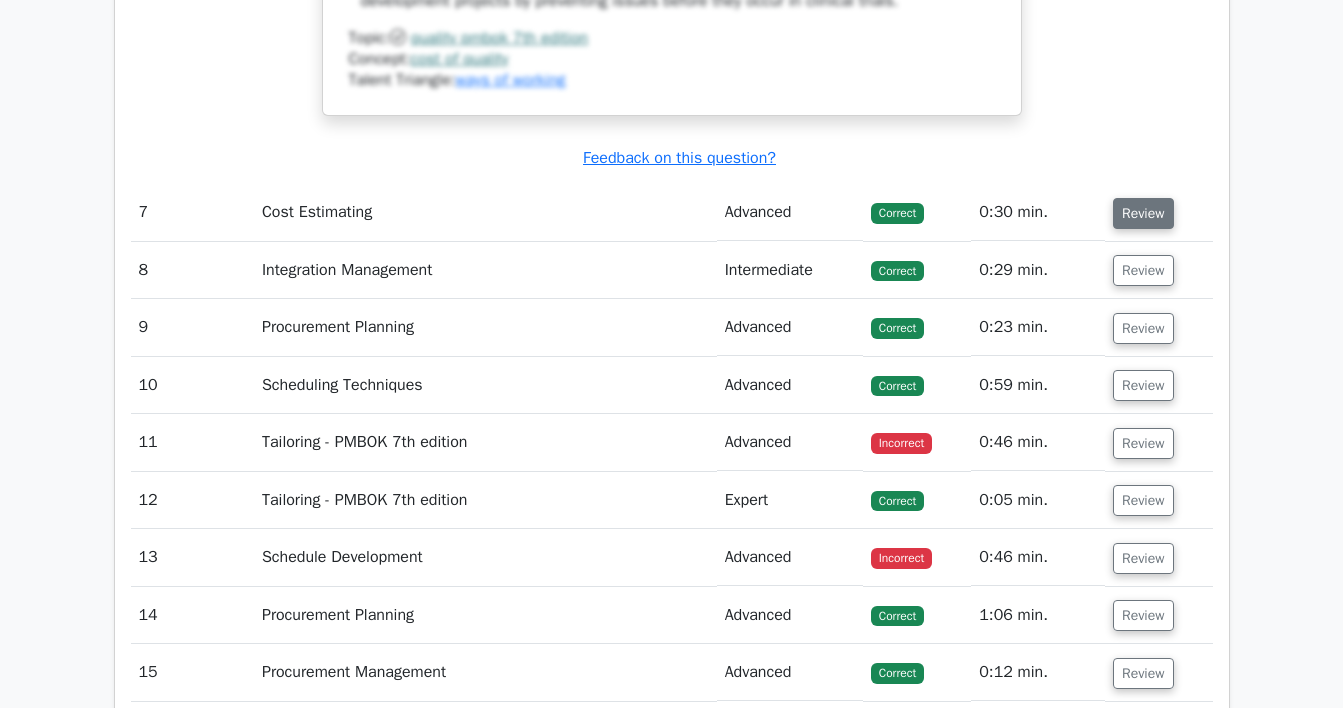click on "Review" at bounding box center (1143, 213) 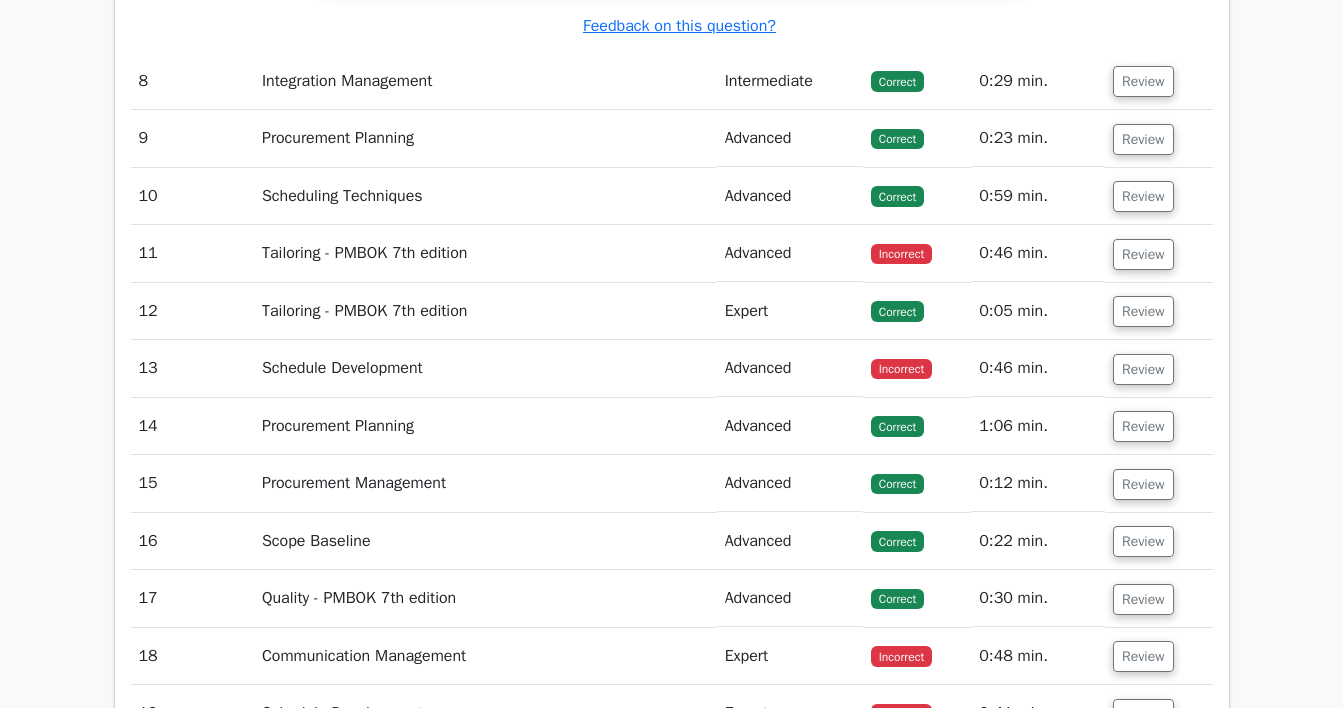 scroll, scrollTop: 11238, scrollLeft: 0, axis: vertical 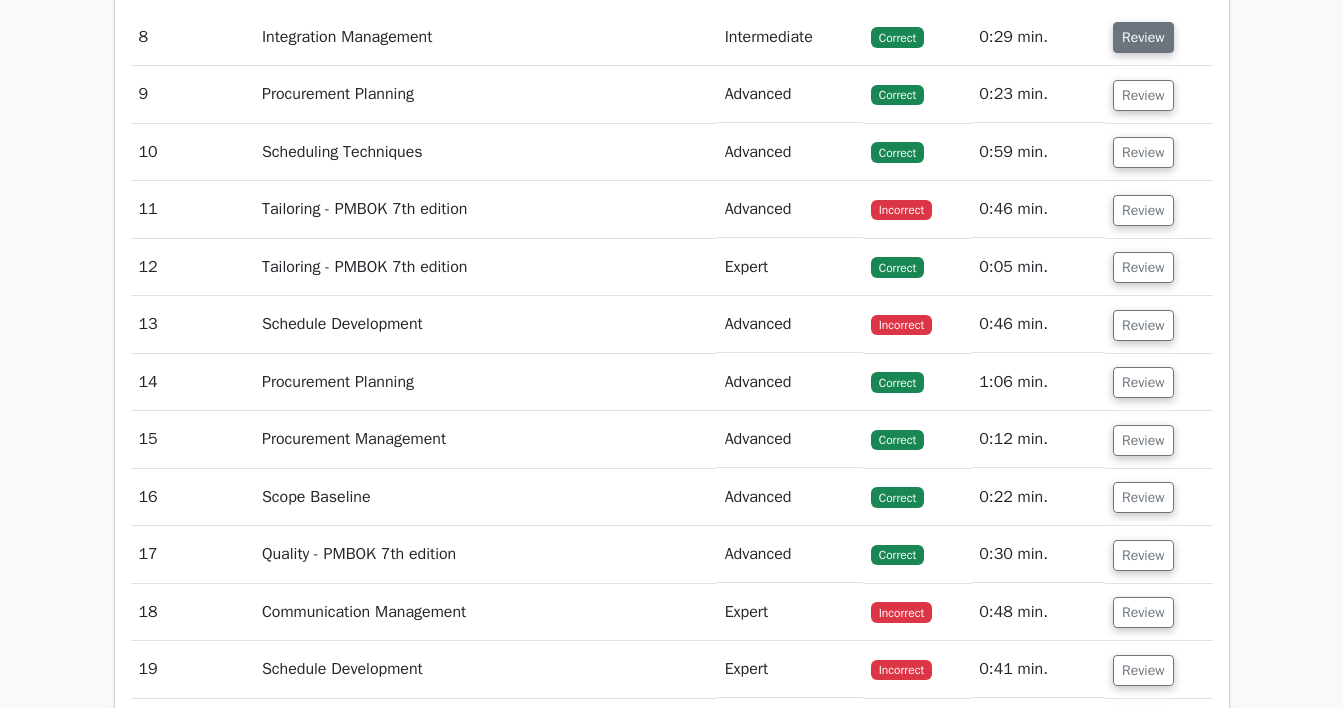 click on "Review" at bounding box center [1143, 37] 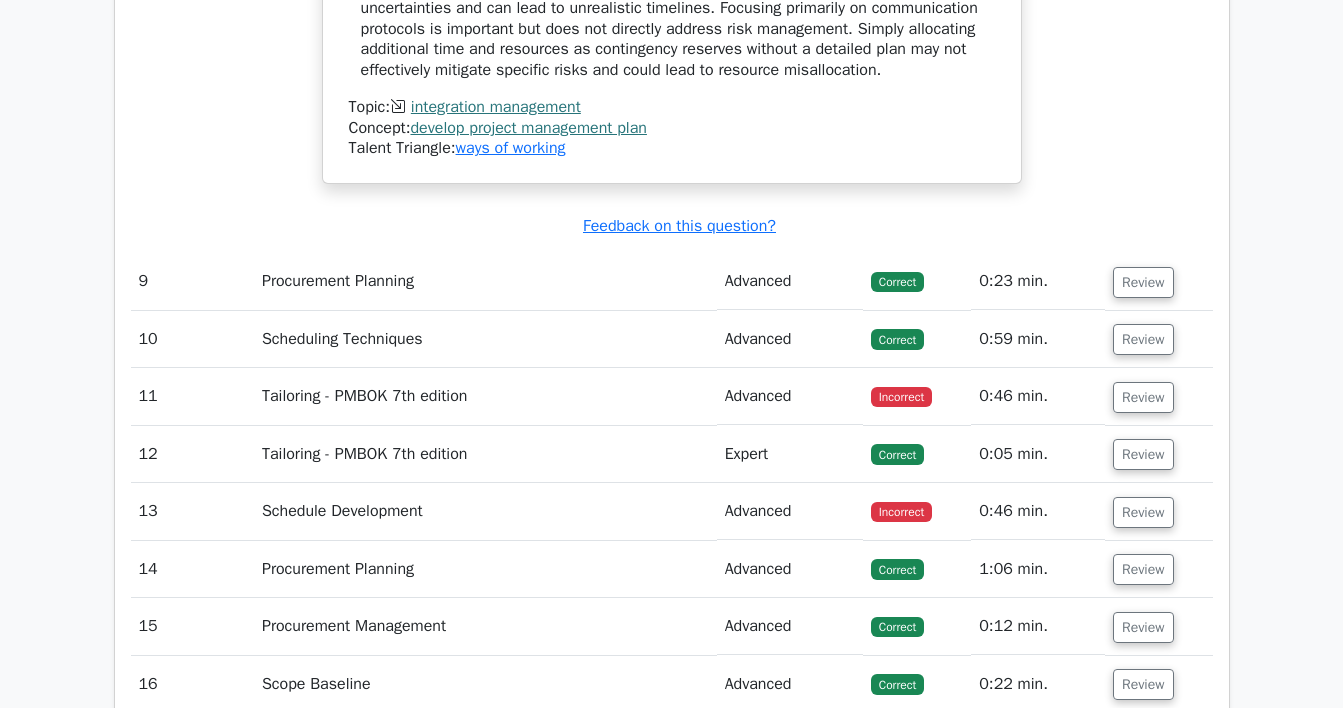 scroll, scrollTop: 12187, scrollLeft: 0, axis: vertical 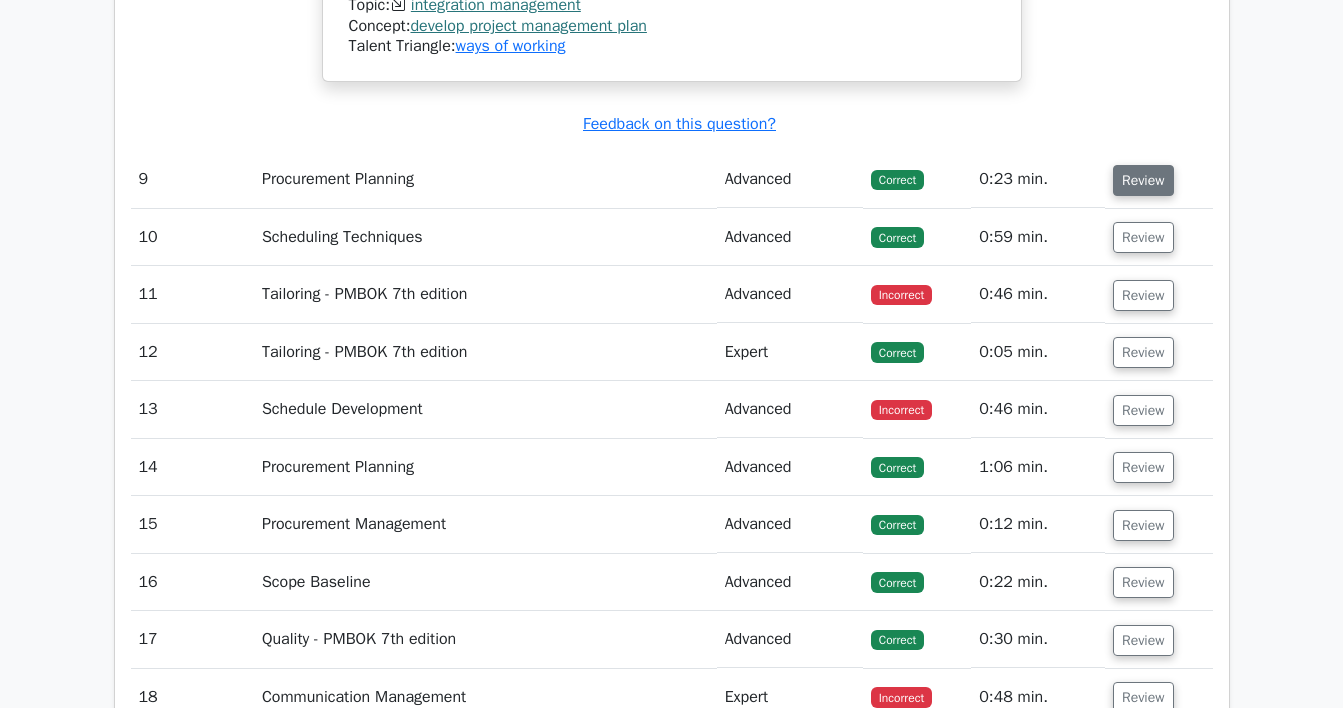 click on "Review" at bounding box center [1143, 180] 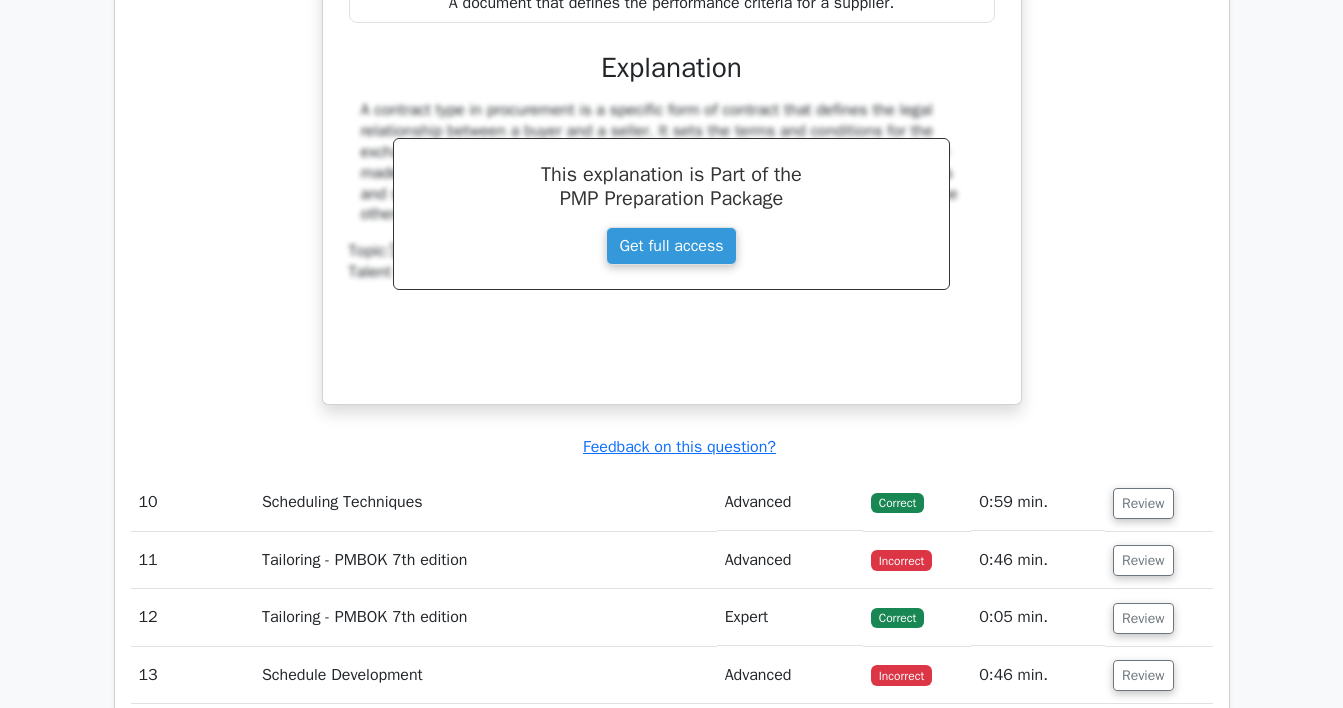 scroll, scrollTop: 12991, scrollLeft: 0, axis: vertical 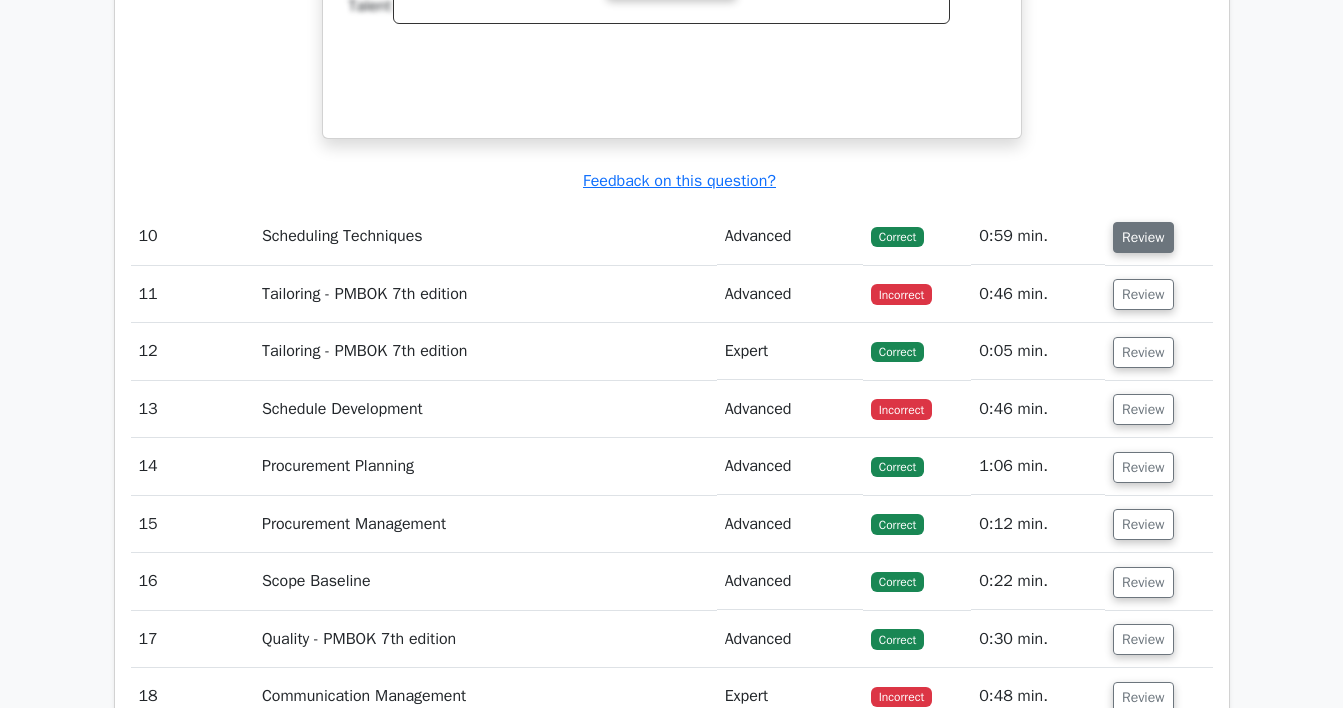 click on "Review" at bounding box center [1143, 237] 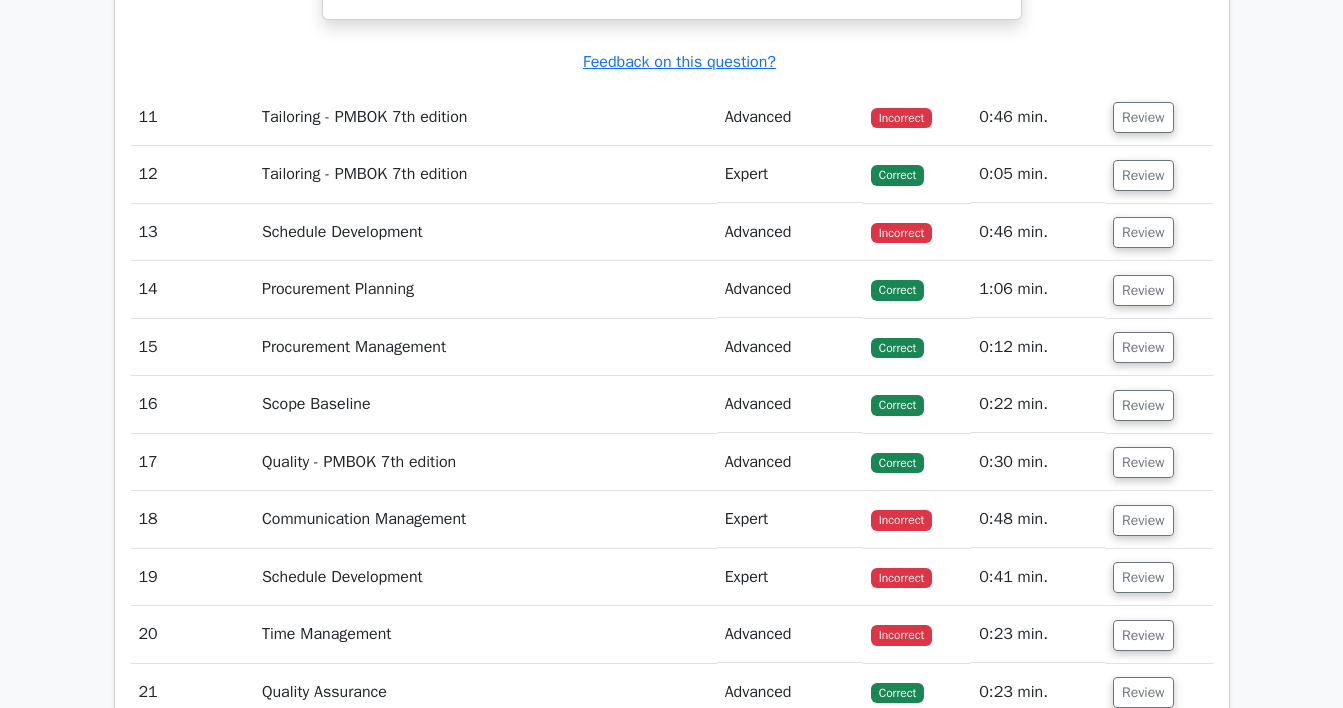 scroll, scrollTop: 14265, scrollLeft: 0, axis: vertical 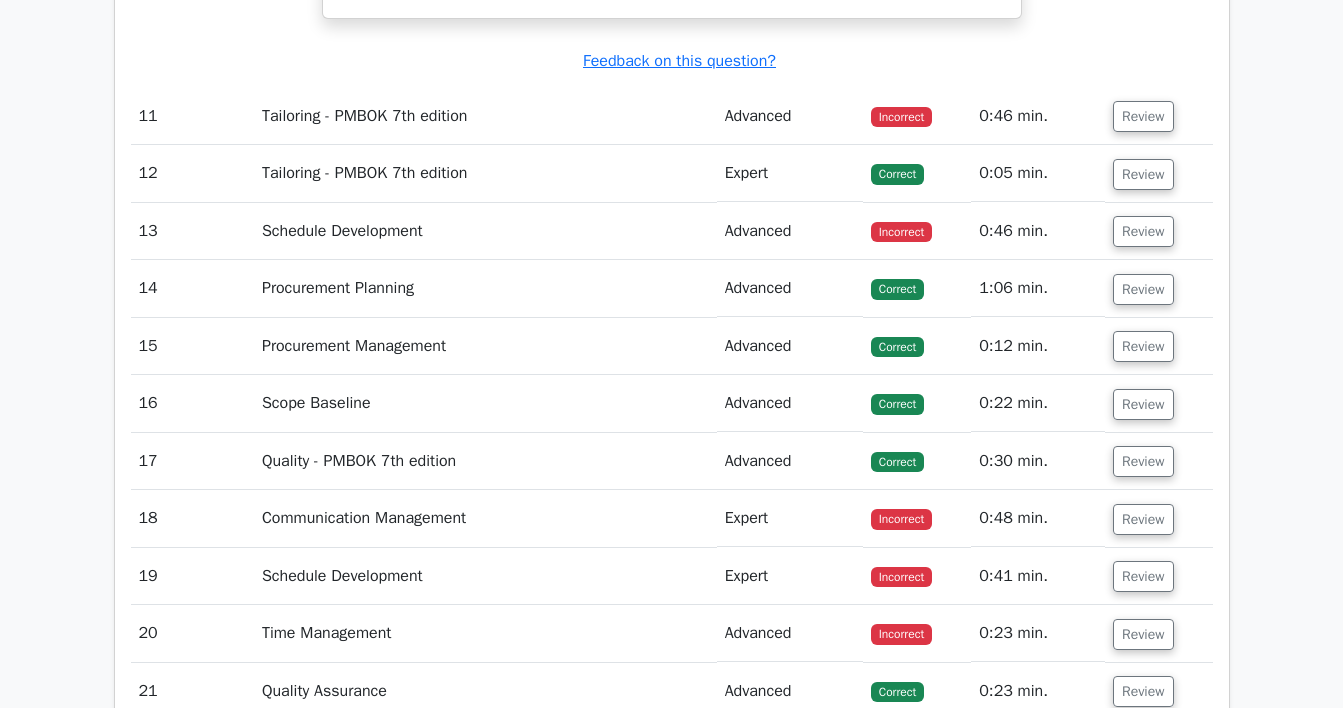 click on "Review" at bounding box center (1159, 116) 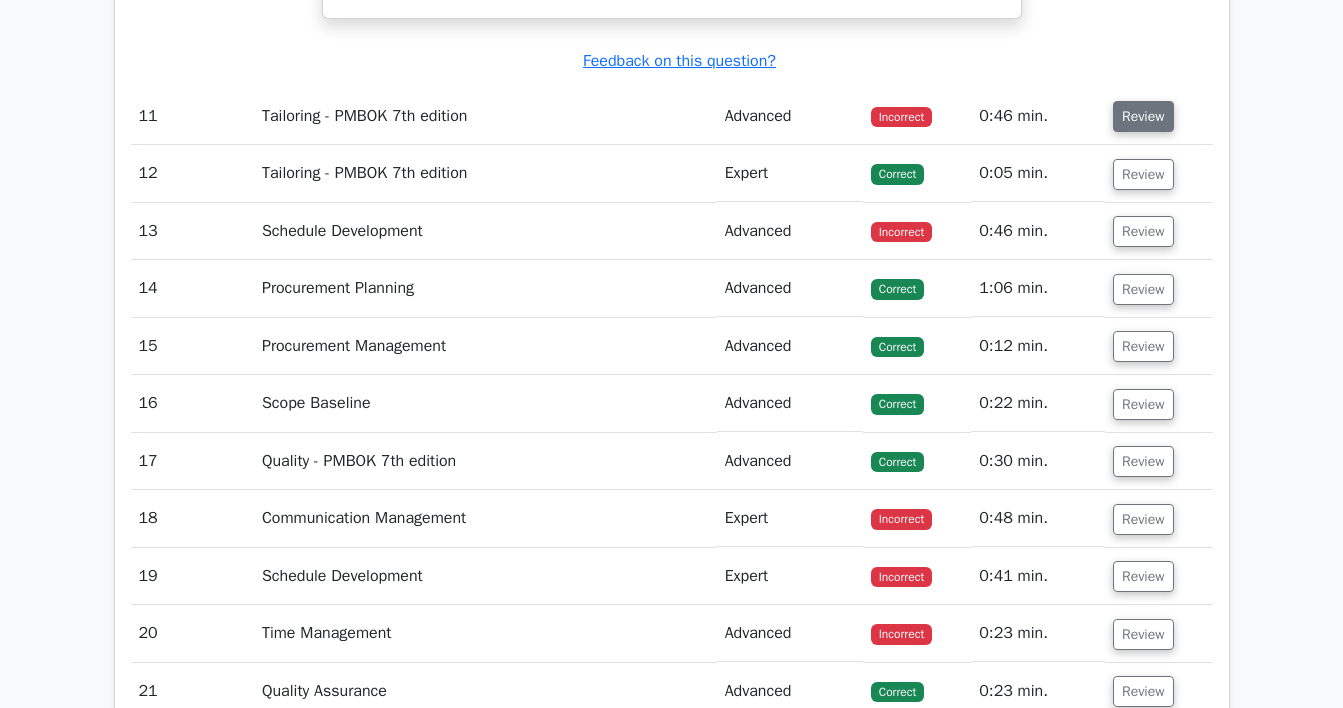 click on "Review" at bounding box center (1143, 116) 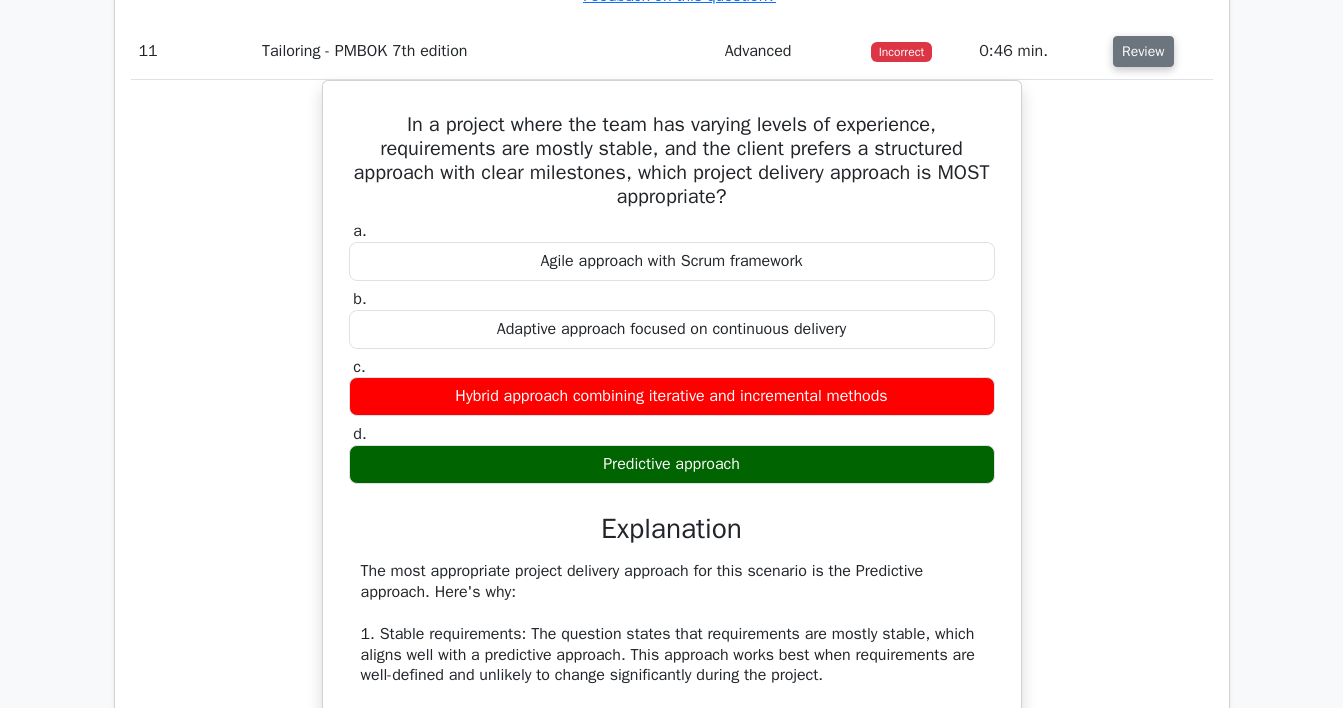 scroll, scrollTop: 14360, scrollLeft: 0, axis: vertical 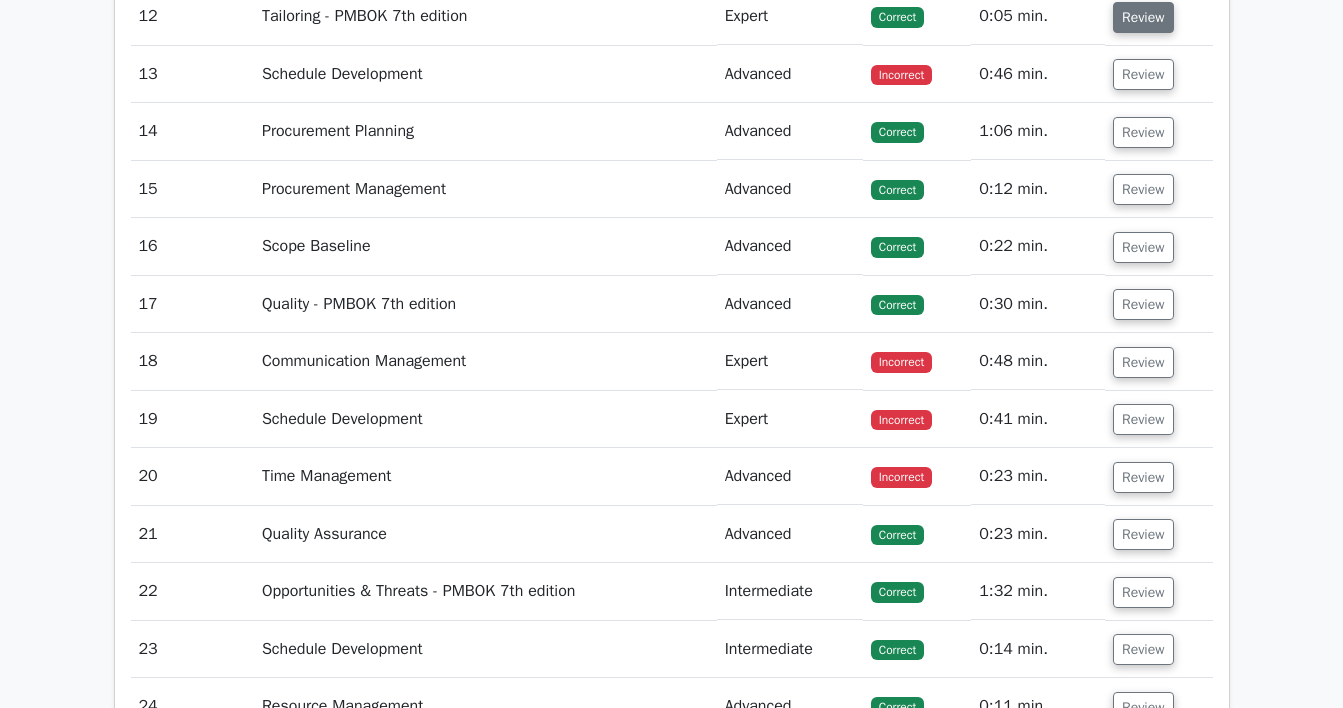click on "Review" at bounding box center (1143, 17) 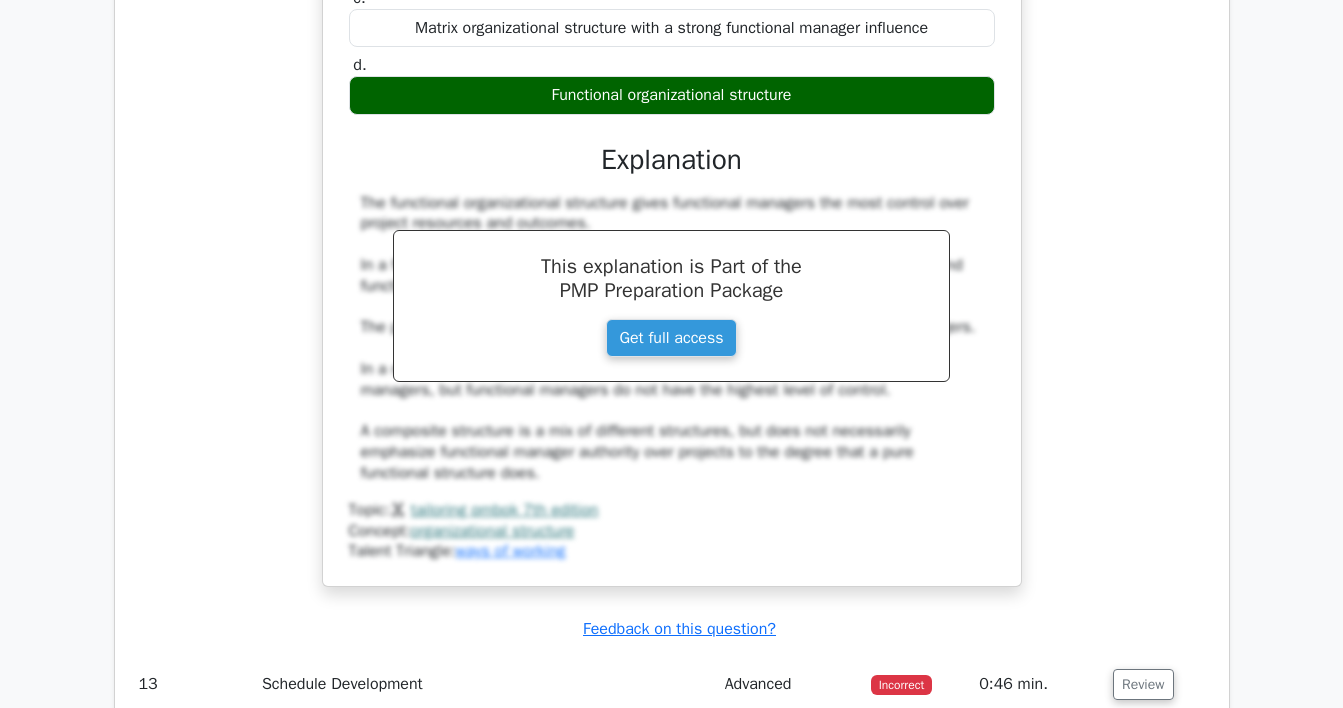 scroll, scrollTop: 16397, scrollLeft: 0, axis: vertical 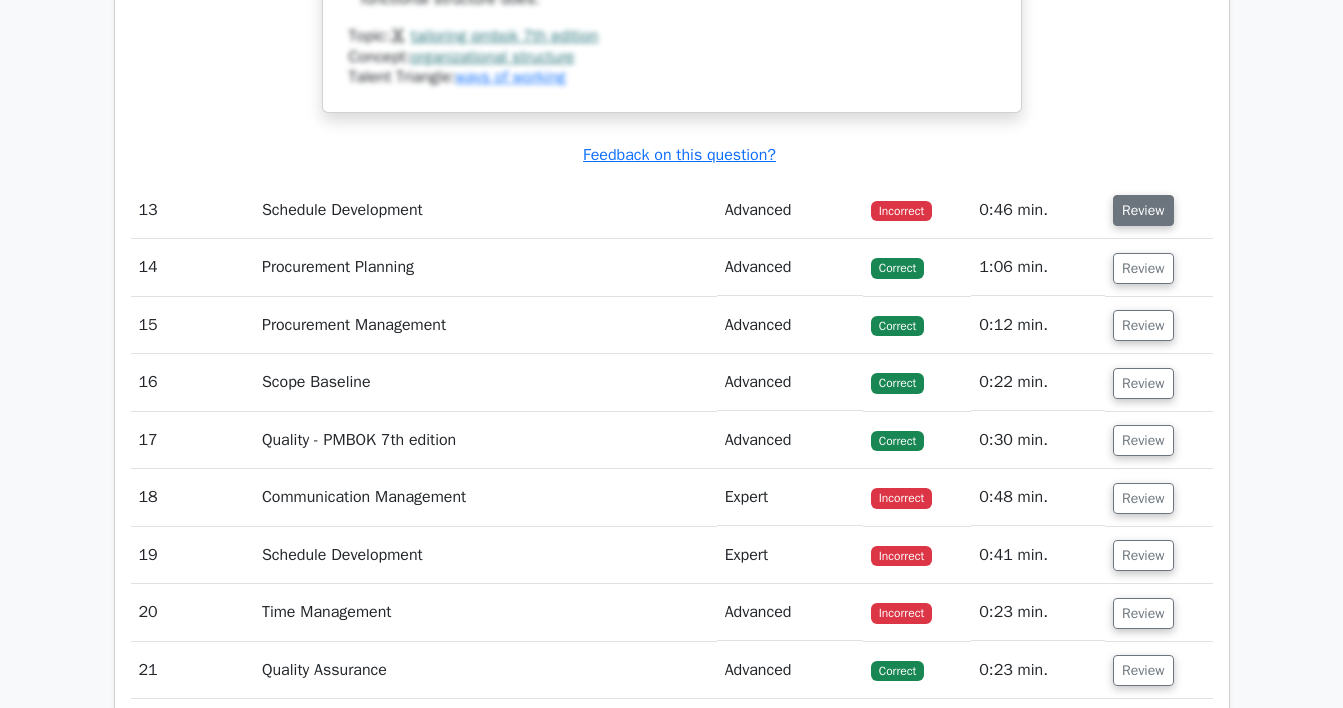 click on "Review" at bounding box center (1143, 210) 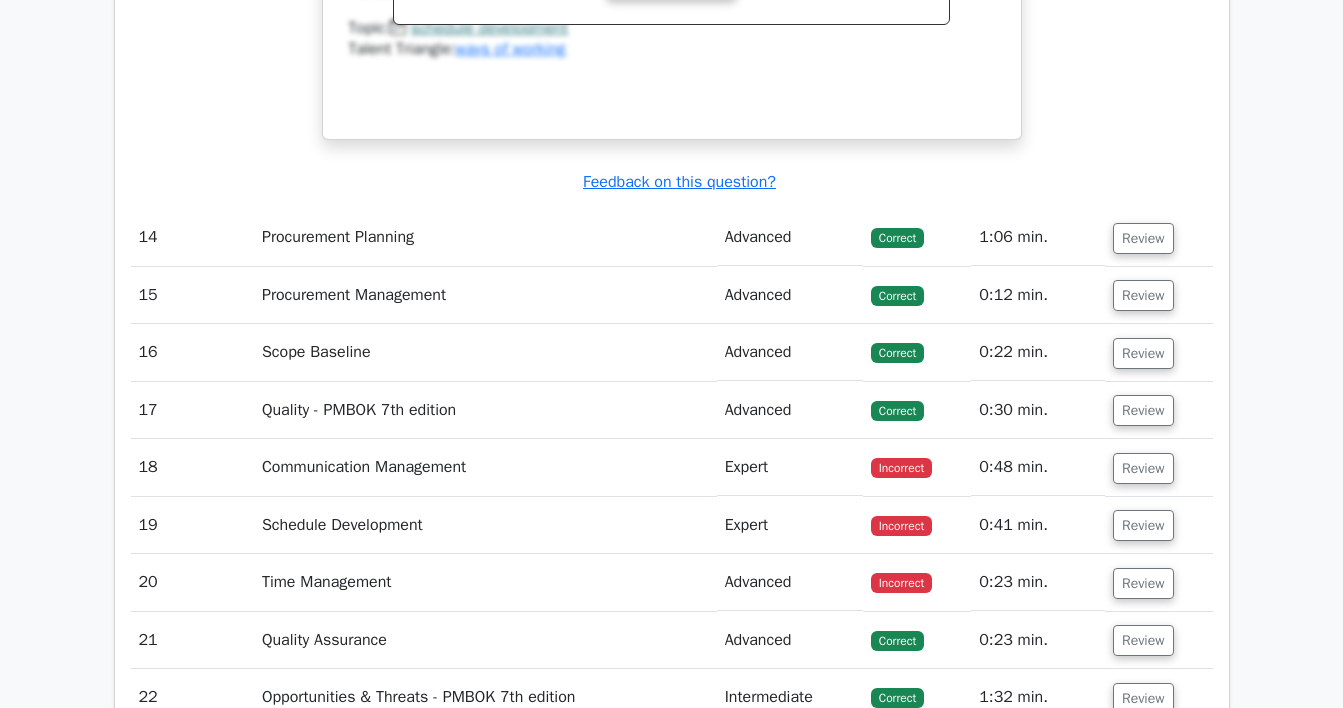 scroll, scrollTop: 17302, scrollLeft: 0, axis: vertical 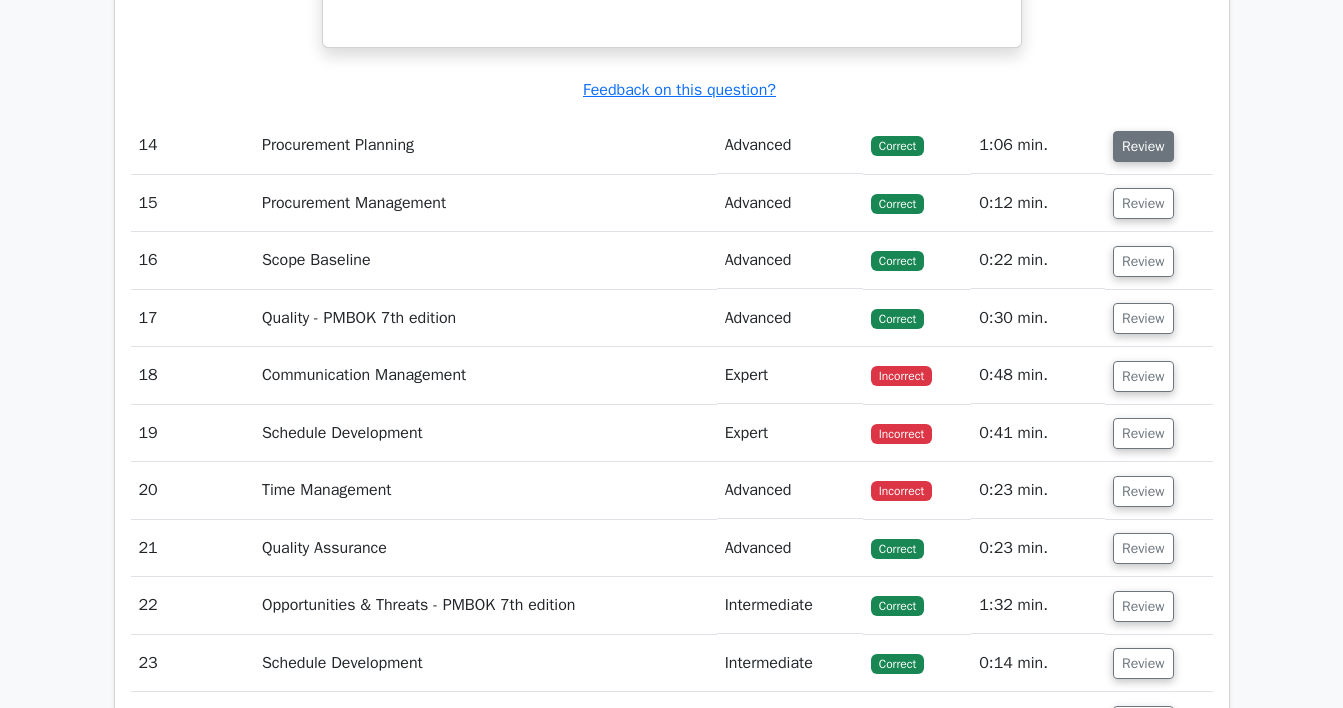 click on "Review" at bounding box center (1143, 146) 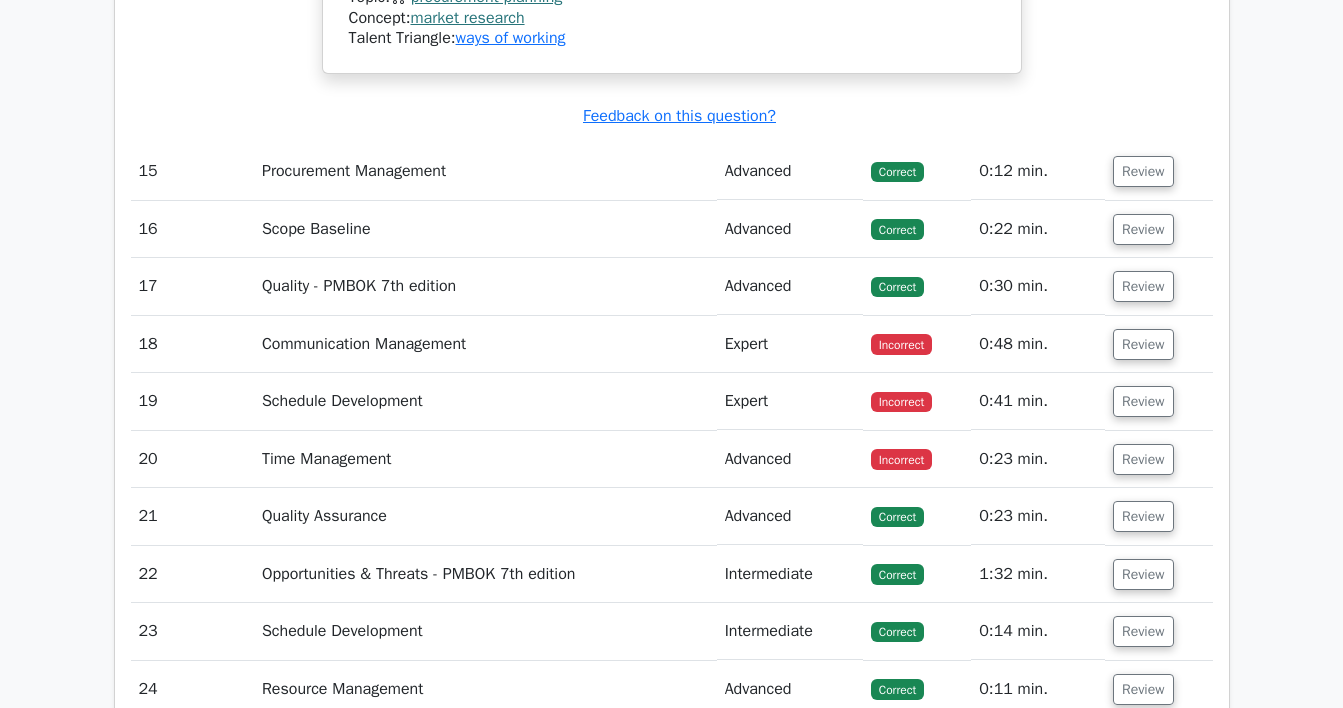 scroll, scrollTop: 18349, scrollLeft: 0, axis: vertical 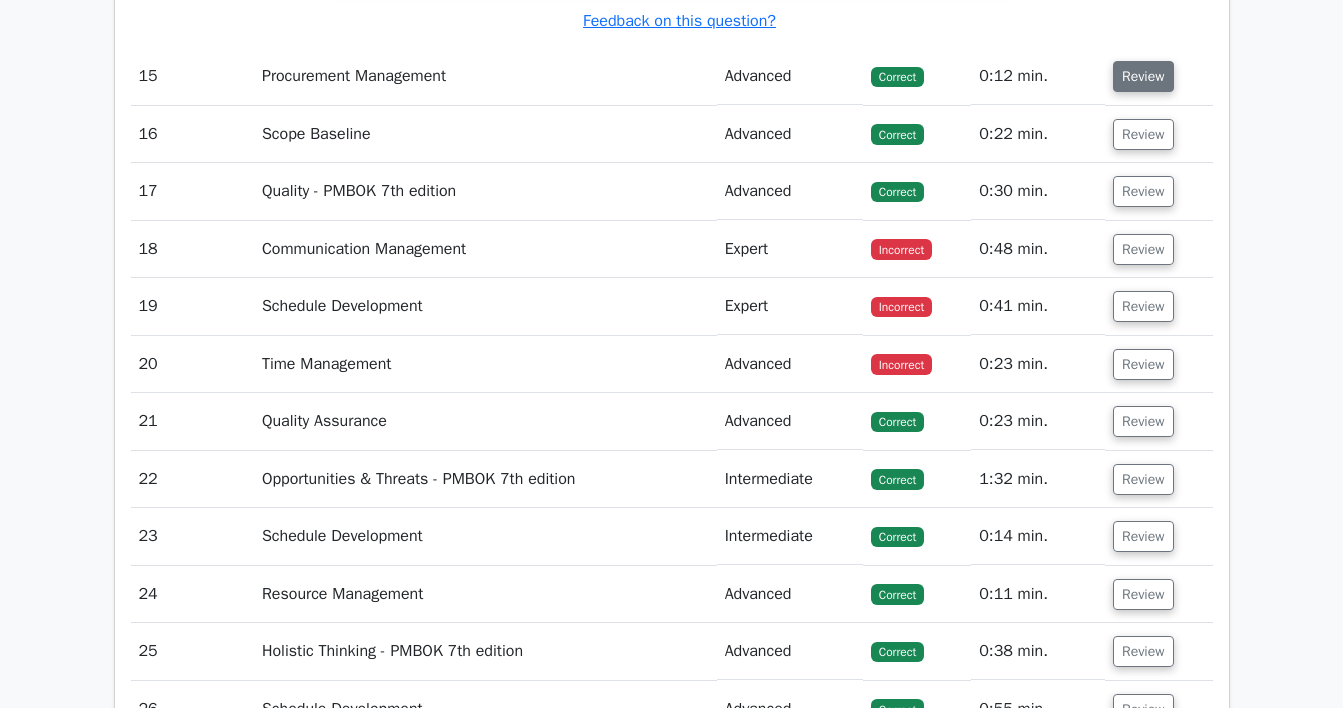 click on "Review" at bounding box center [1143, 76] 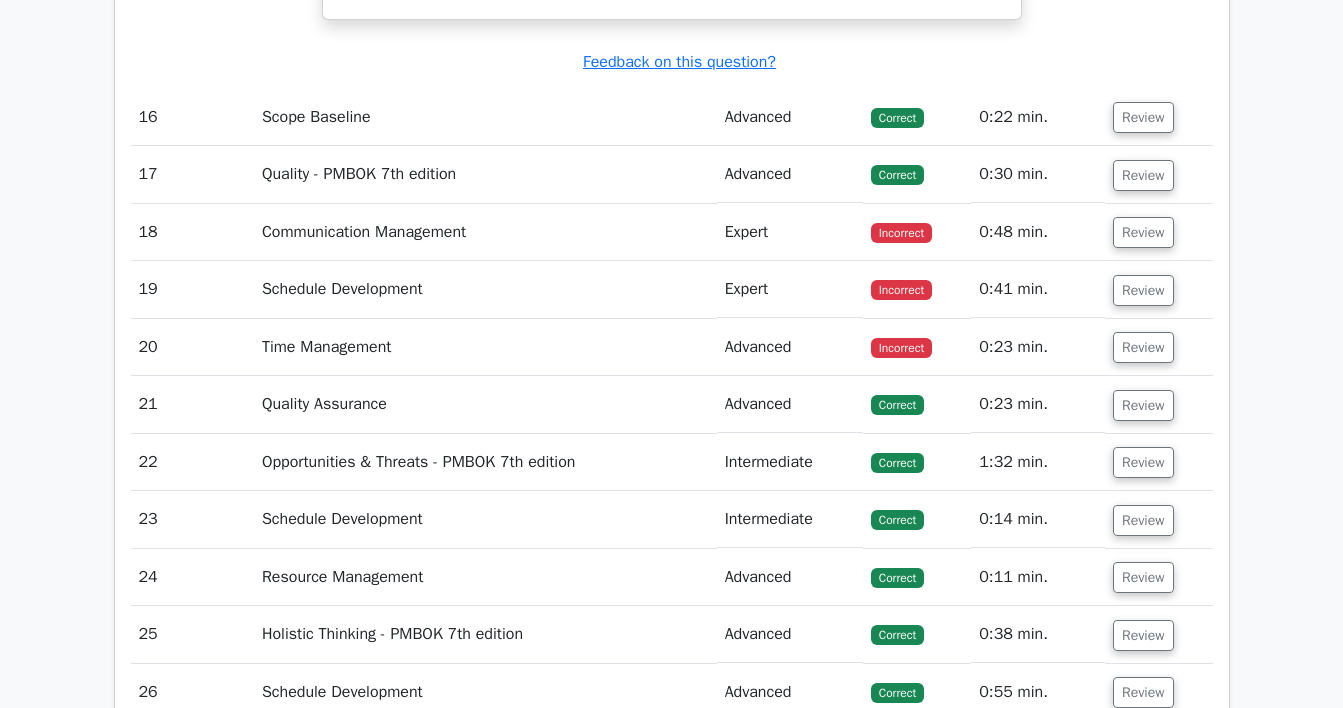 scroll, scrollTop: 19903, scrollLeft: 0, axis: vertical 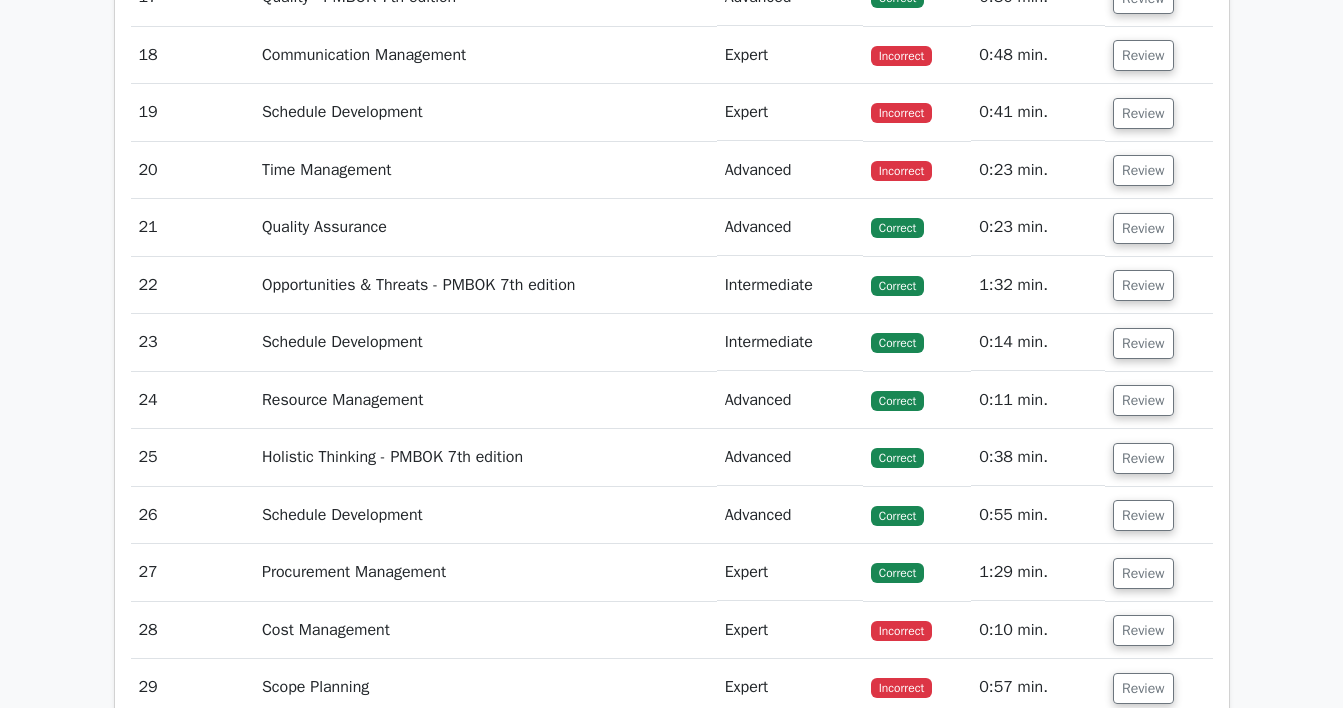 click on "Review" at bounding box center [1143, -60] 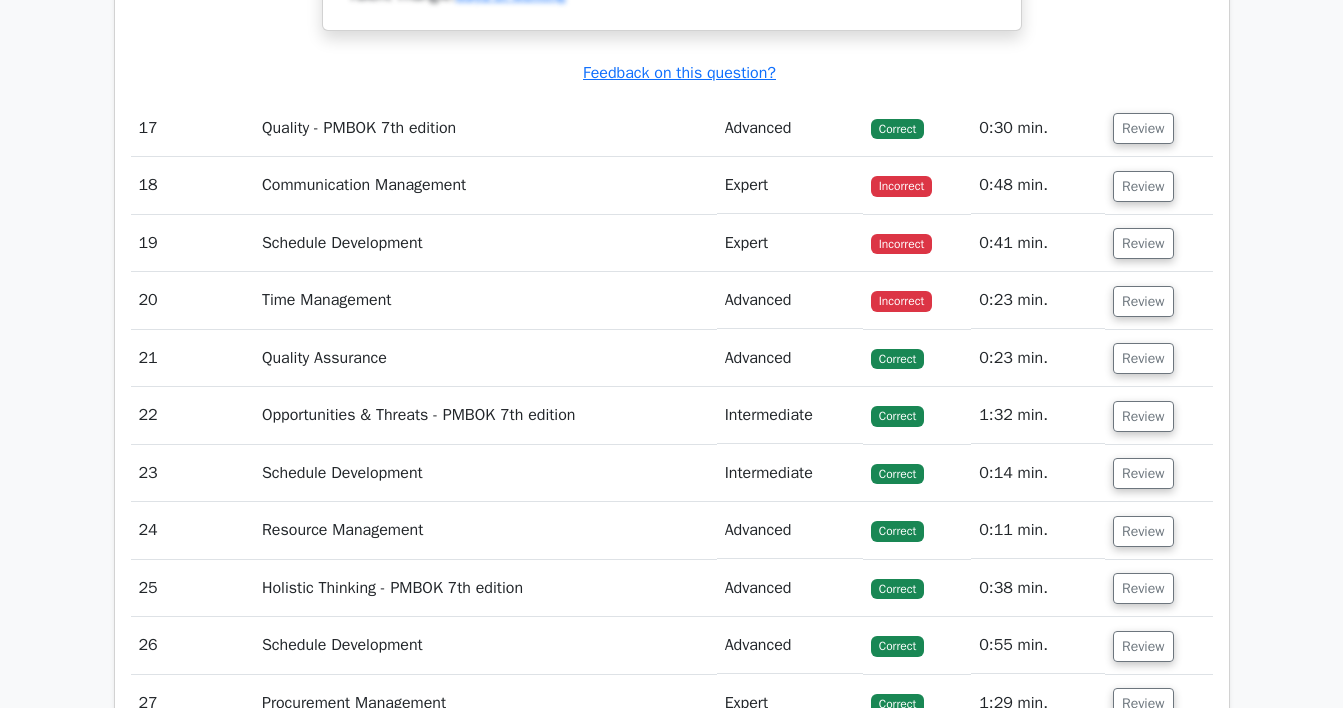 scroll, scrollTop: 21061, scrollLeft: 0, axis: vertical 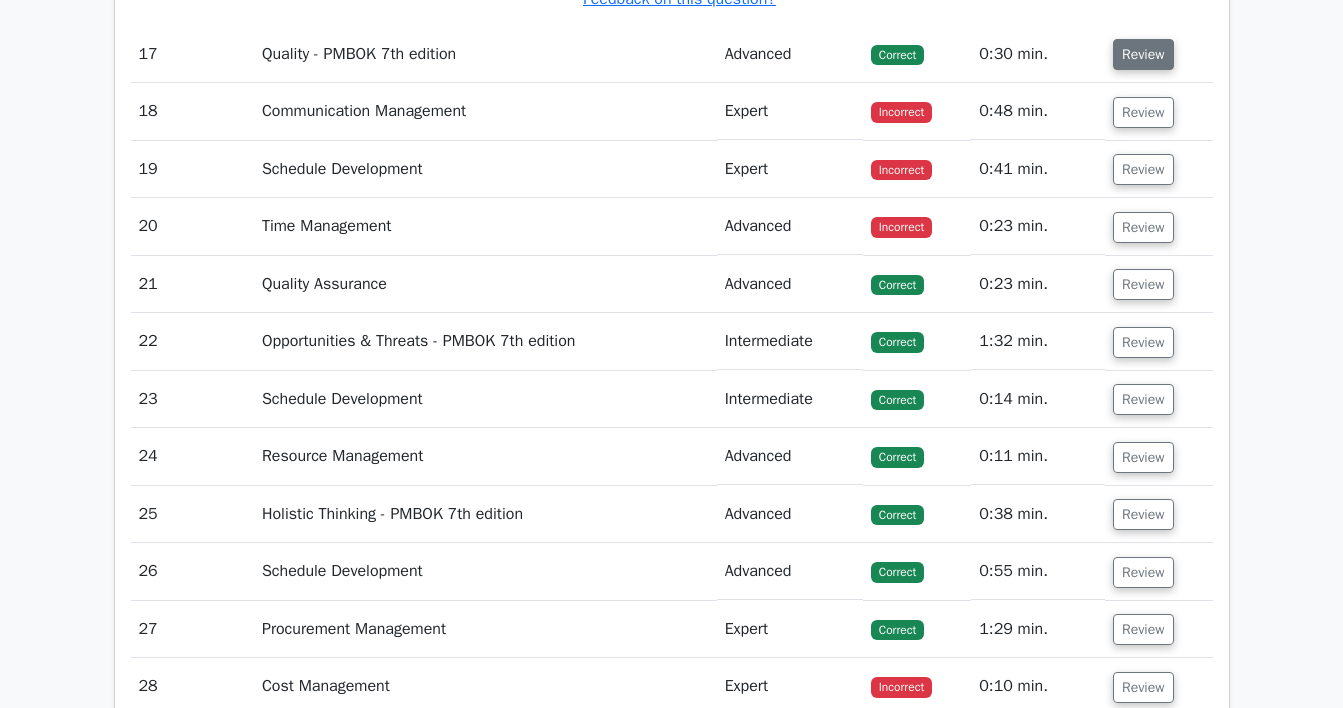 click on "Review" at bounding box center (1143, 54) 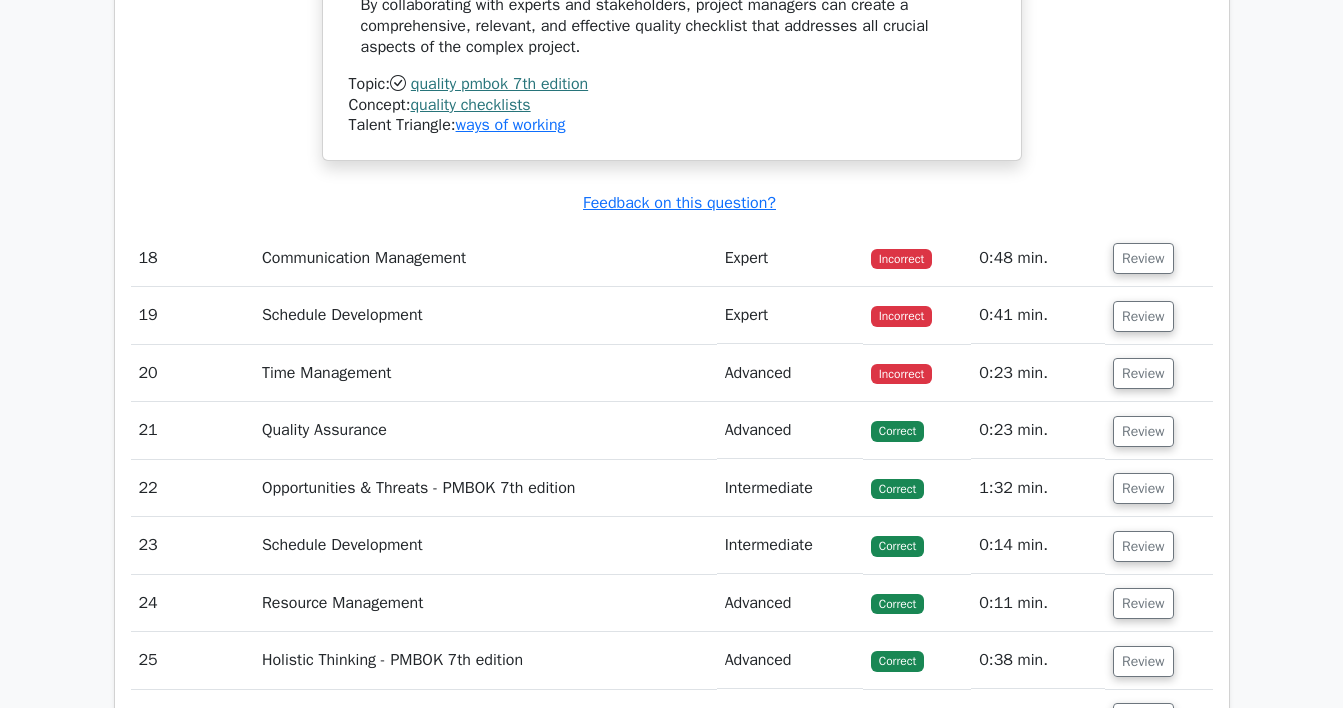 scroll, scrollTop: 22485, scrollLeft: 0, axis: vertical 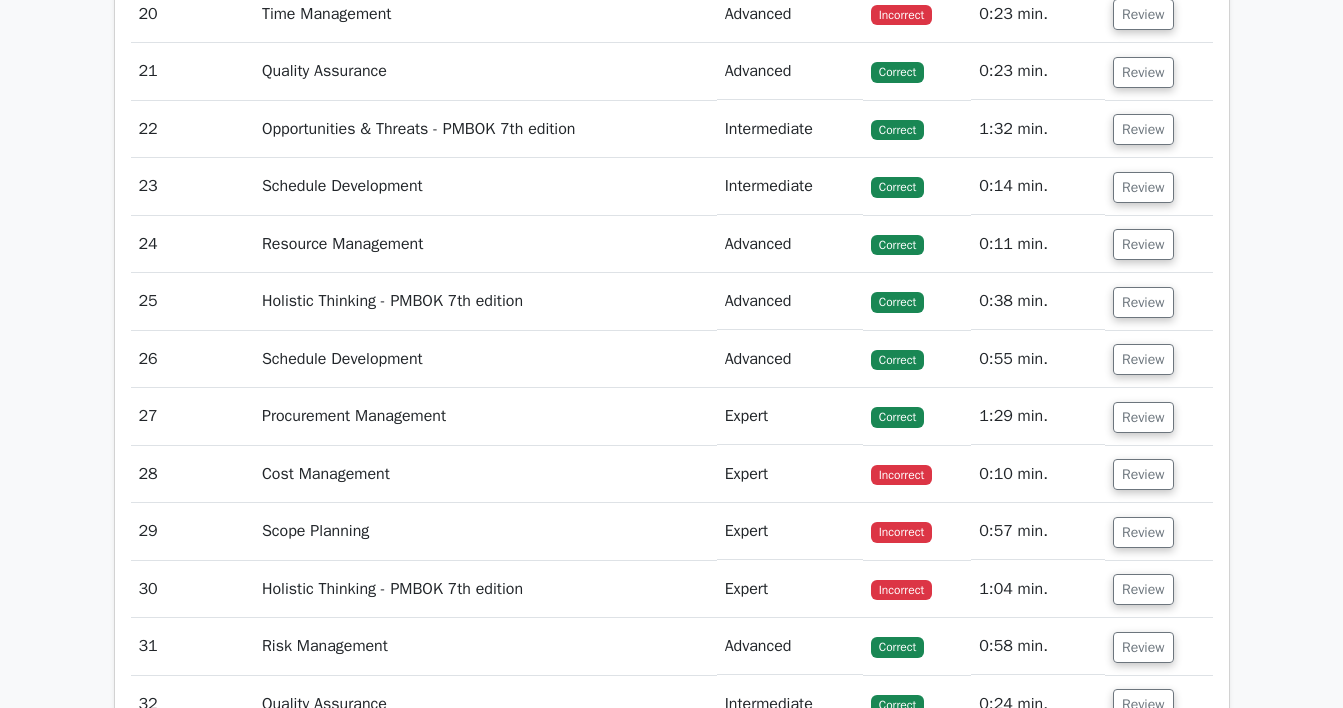 click on "Review" at bounding box center [1143, -101] 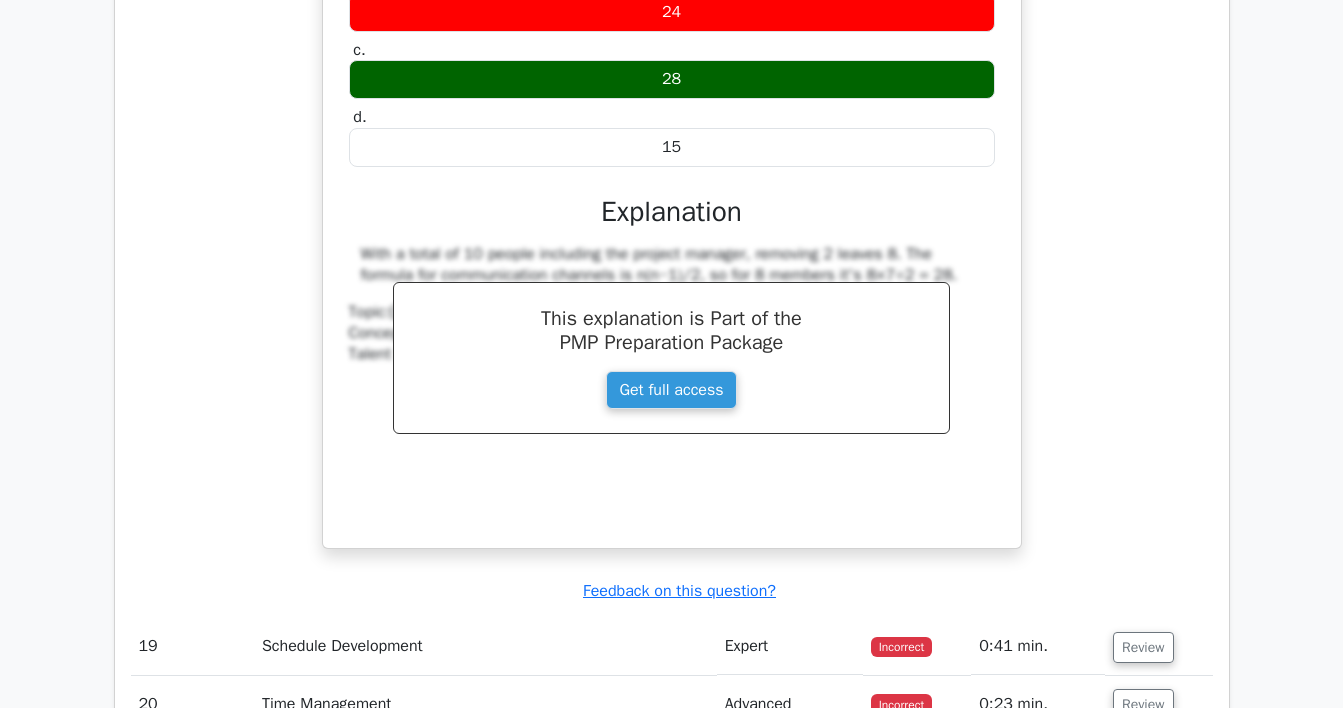 scroll, scrollTop: 22633, scrollLeft: 0, axis: vertical 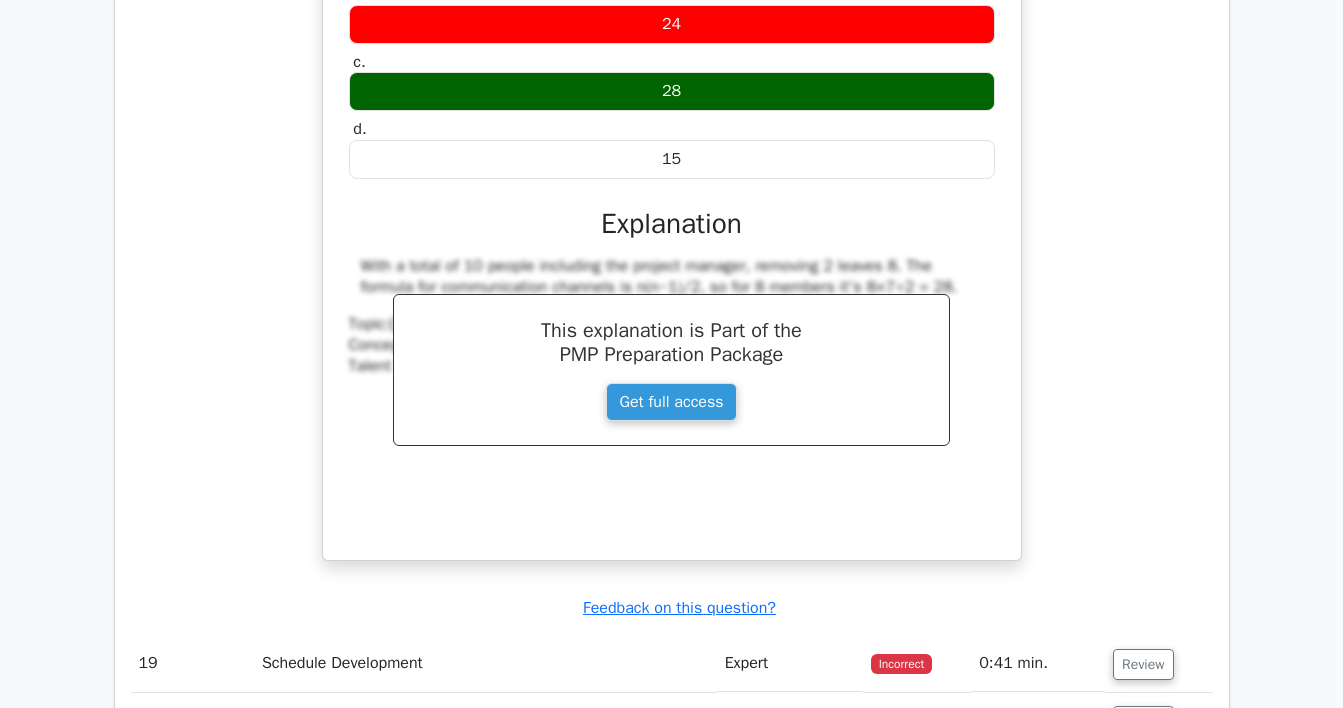 drag, startPoint x: 716, startPoint y: 229, endPoint x: 372, endPoint y: 160, distance: 350.8518 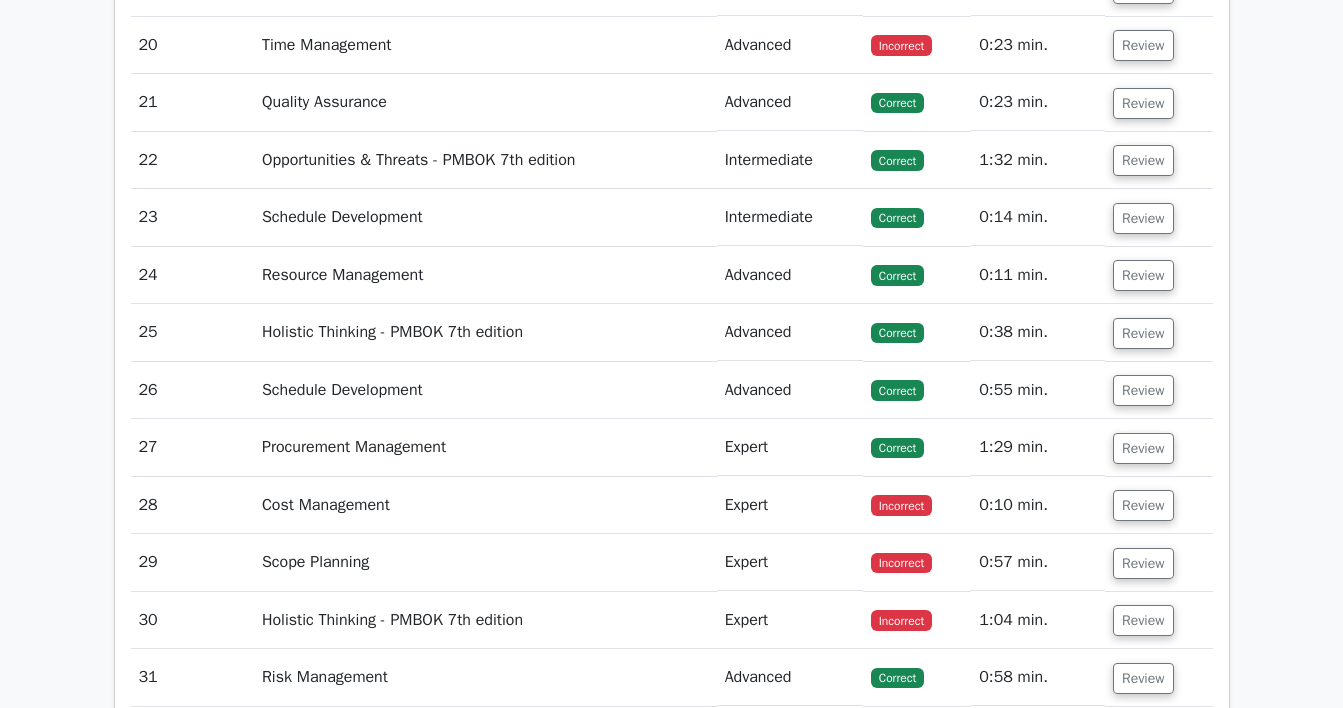 scroll, scrollTop: 23341, scrollLeft: 0, axis: vertical 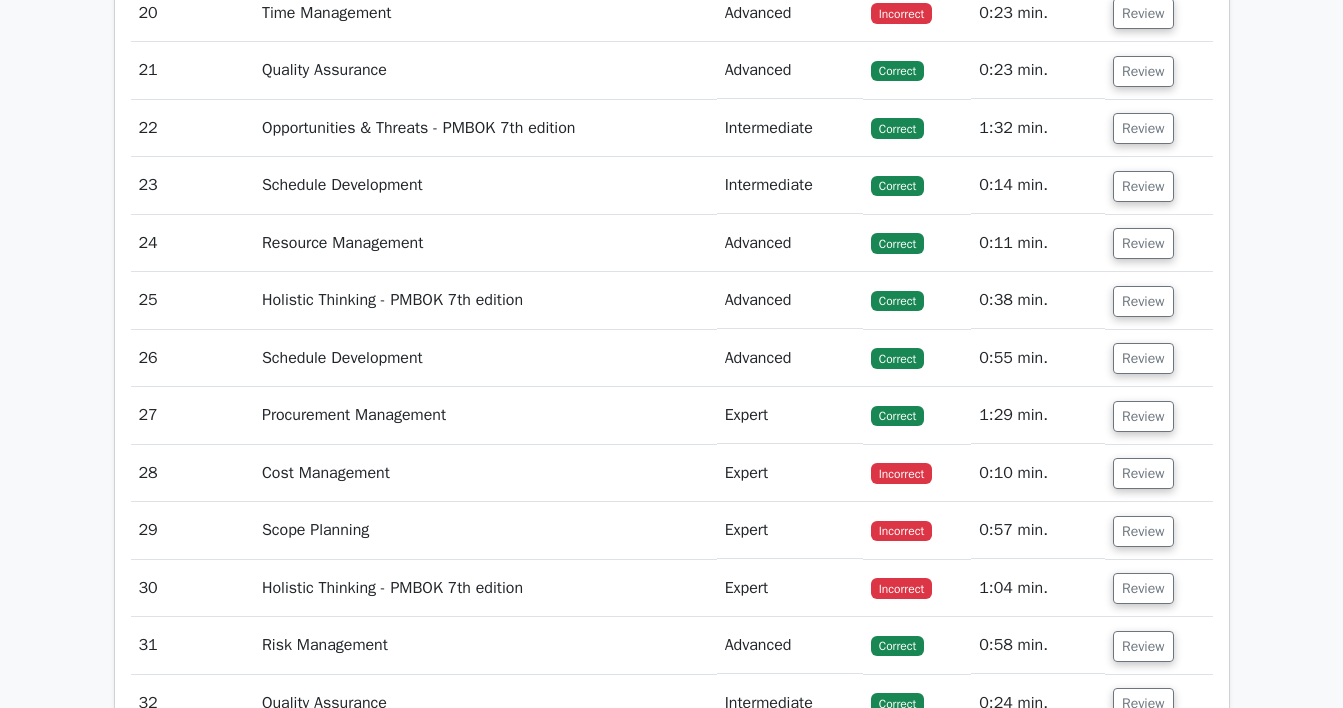 click on "Review" at bounding box center (1143, -44) 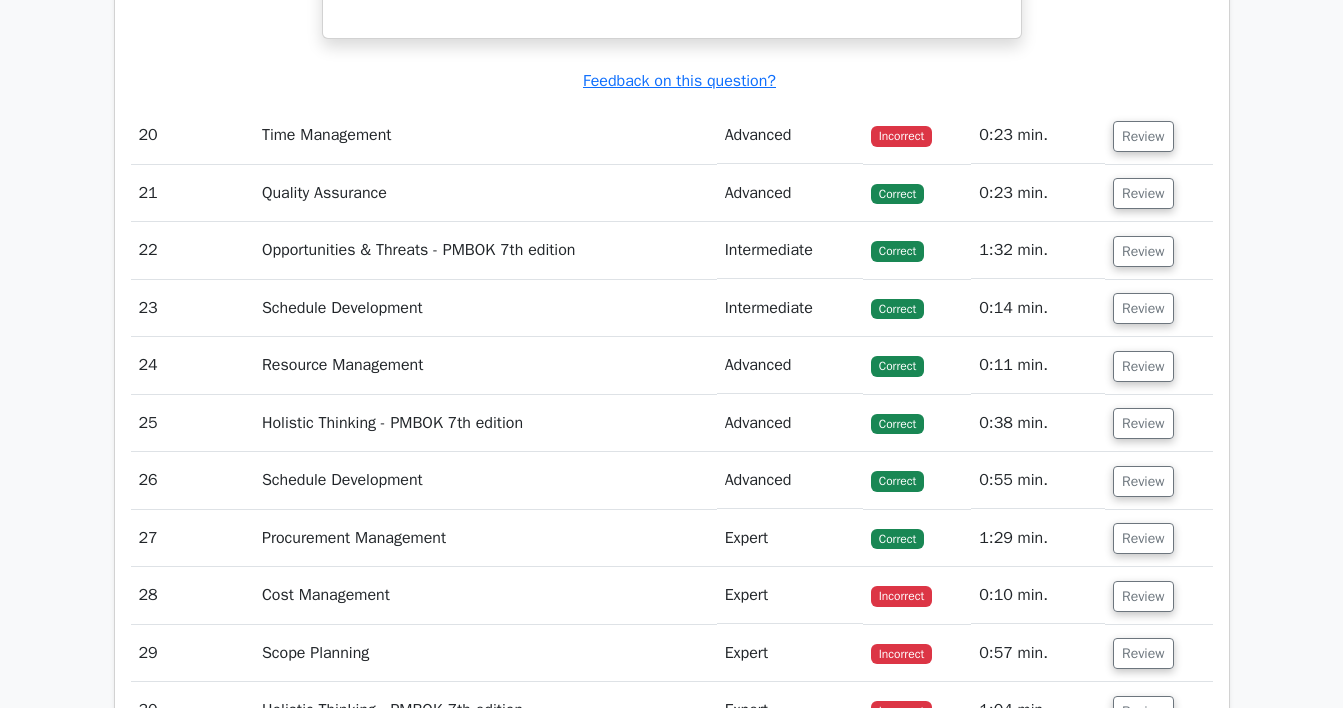 scroll, scrollTop: 24181, scrollLeft: 0, axis: vertical 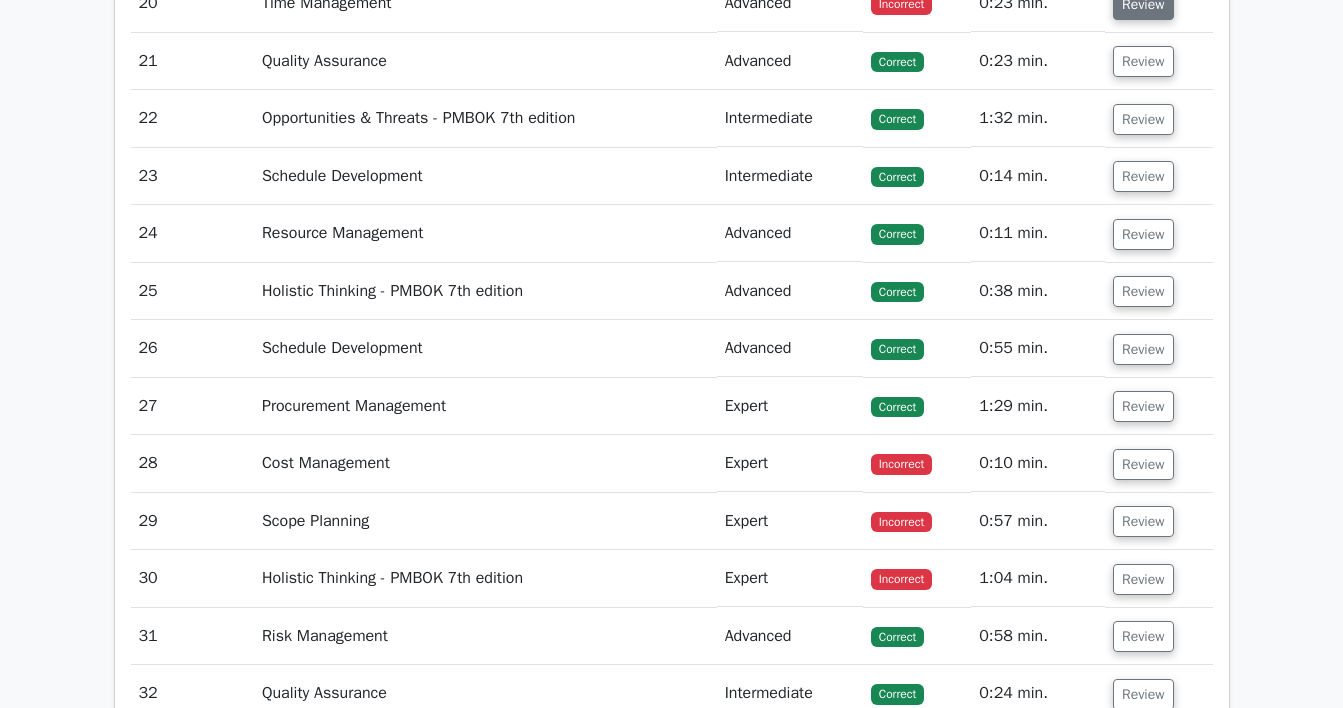 click on "Review" at bounding box center [1143, 4] 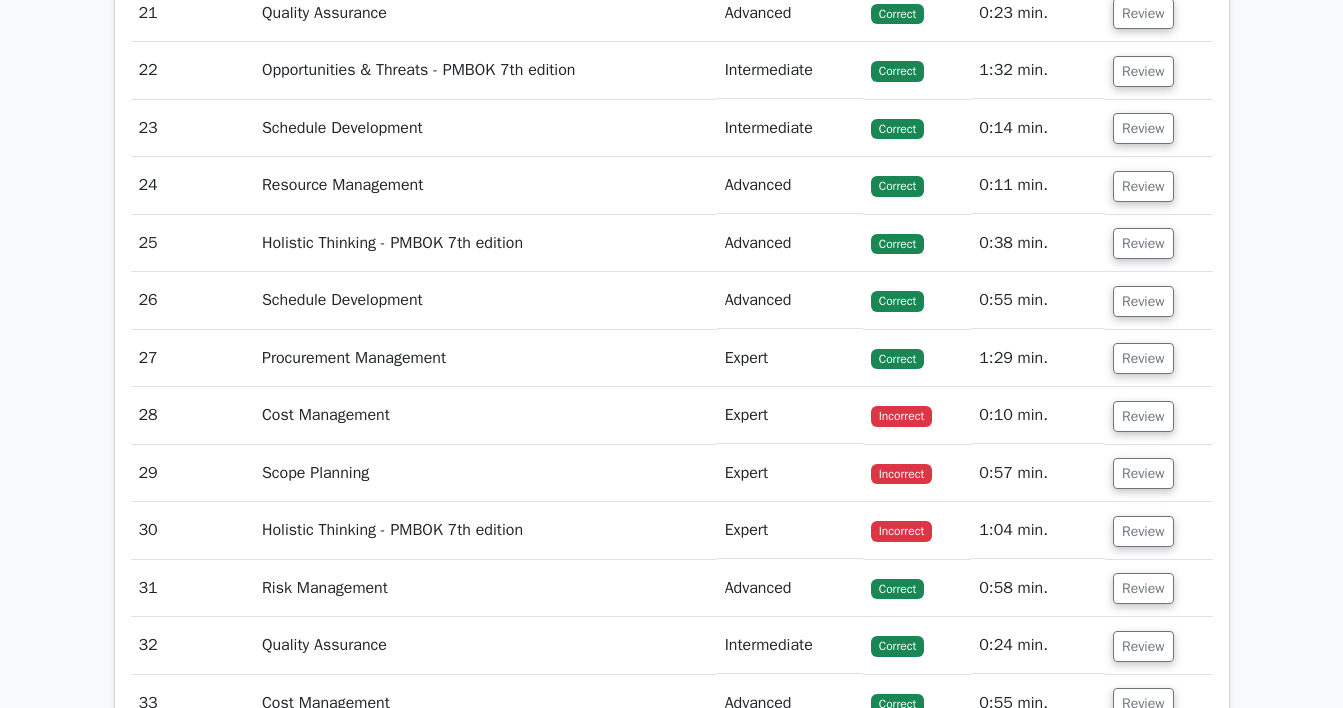 scroll, scrollTop: 25137, scrollLeft: 0, axis: vertical 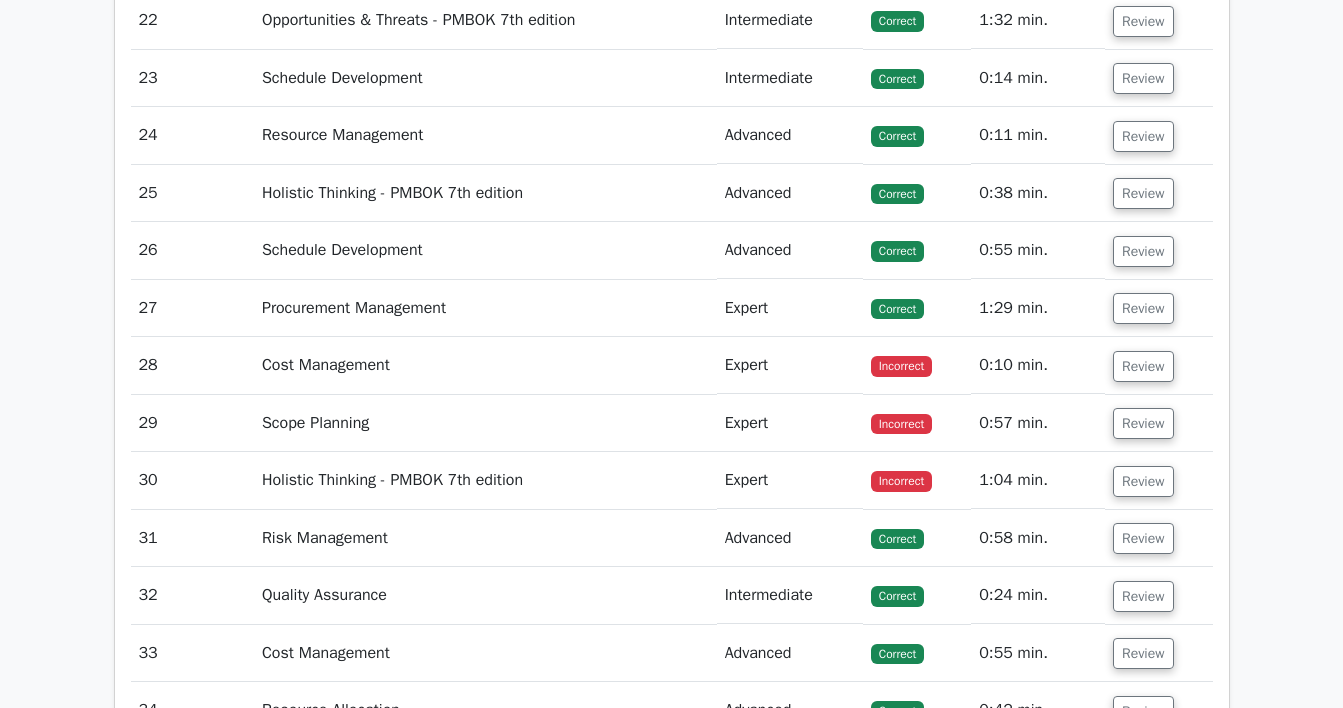 click on "Review" at bounding box center (1143, -37) 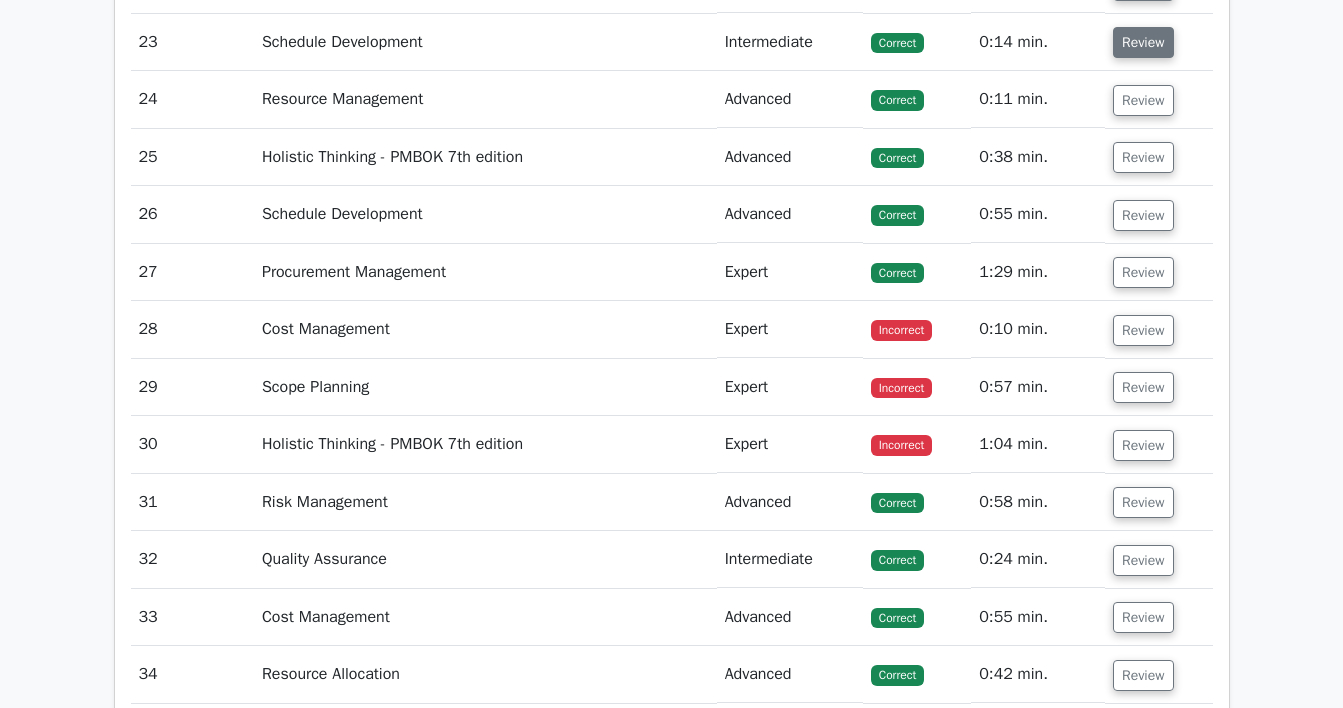 scroll, scrollTop: 26251, scrollLeft: 0, axis: vertical 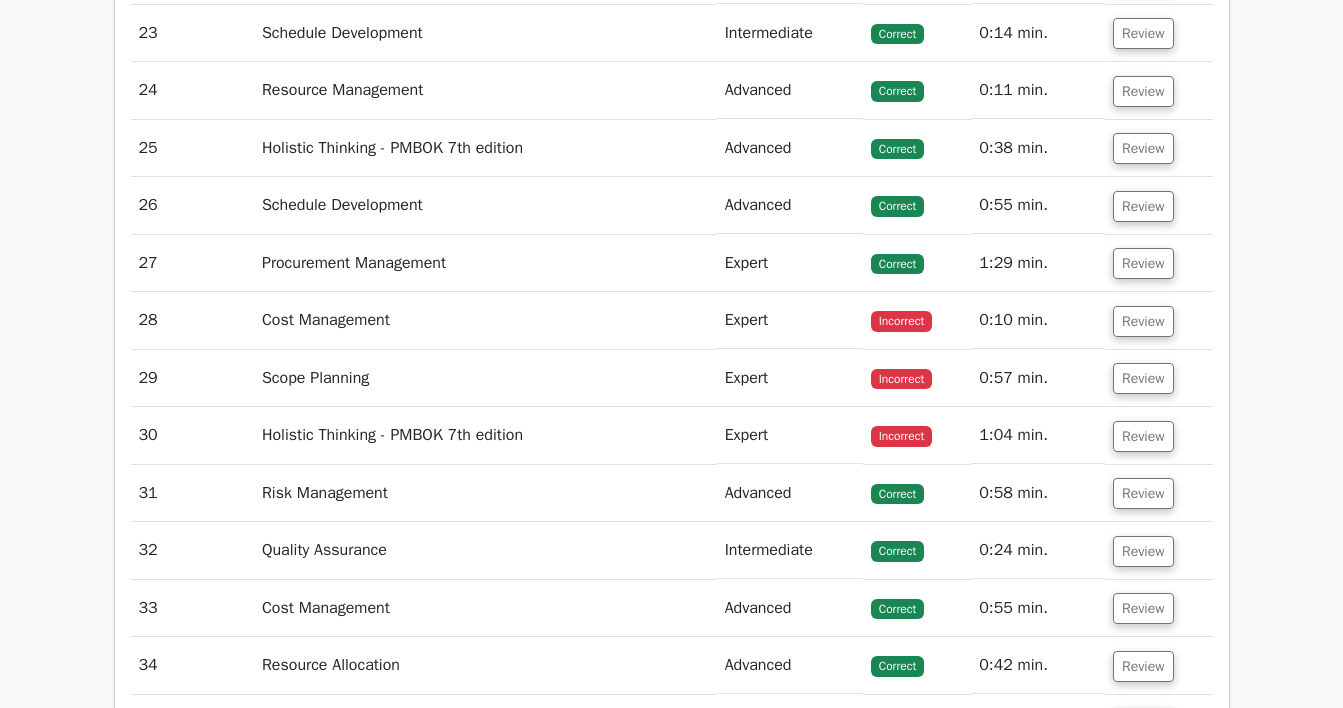 click on "Review" at bounding box center (1143, -24) 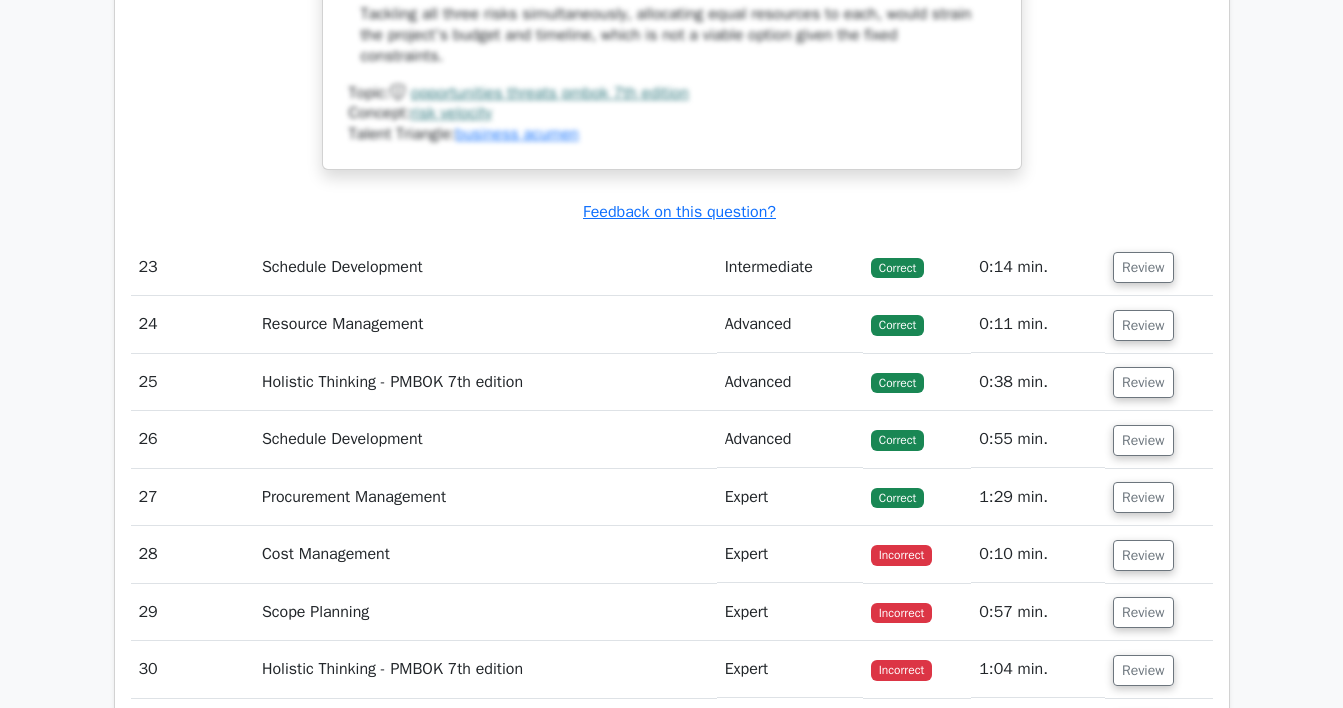 scroll, scrollTop: 27452, scrollLeft: 0, axis: vertical 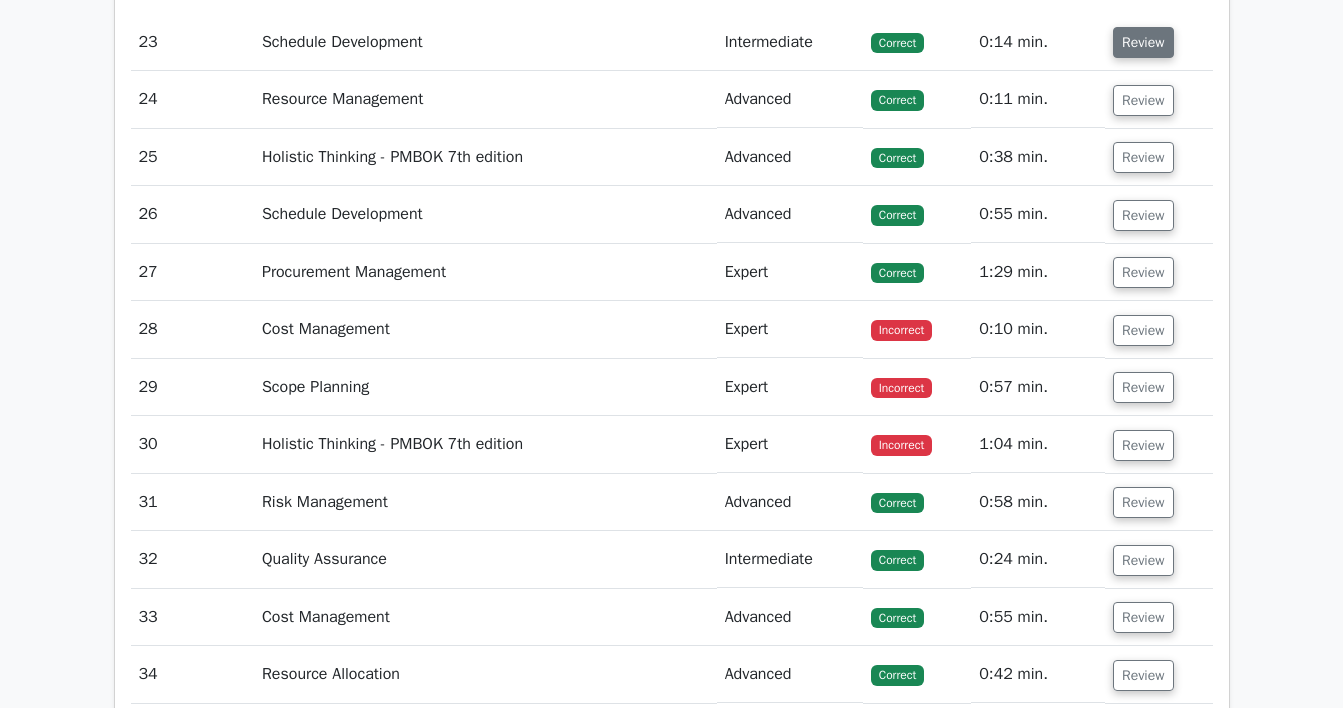click on "Review" at bounding box center [1143, 42] 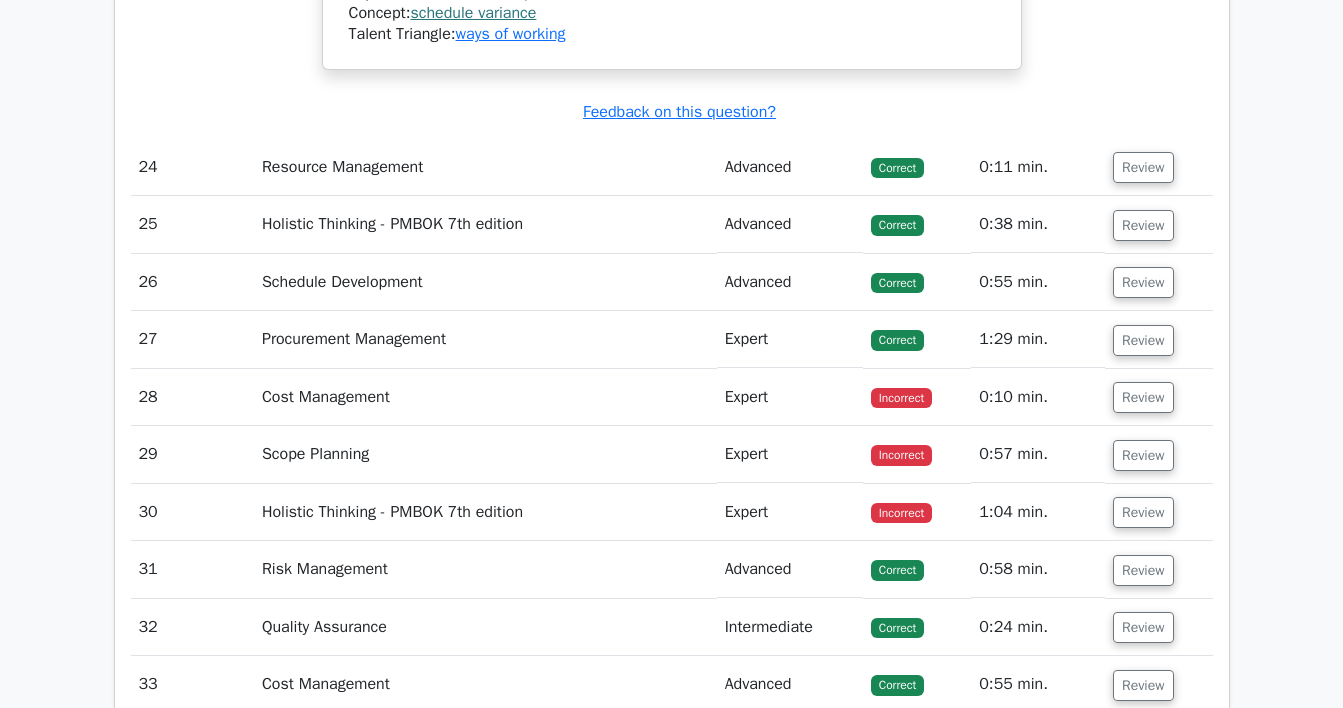 scroll, scrollTop: 28463, scrollLeft: 0, axis: vertical 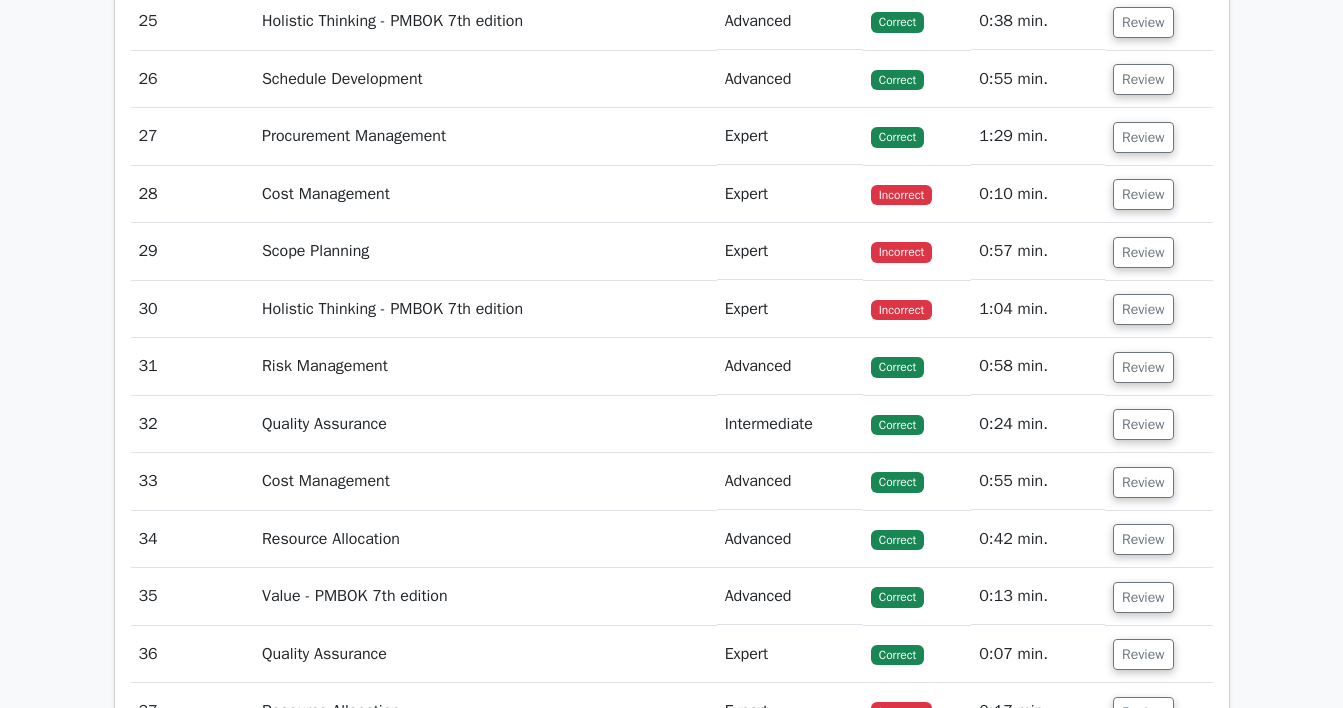 click on "Review" at bounding box center (1143, -36) 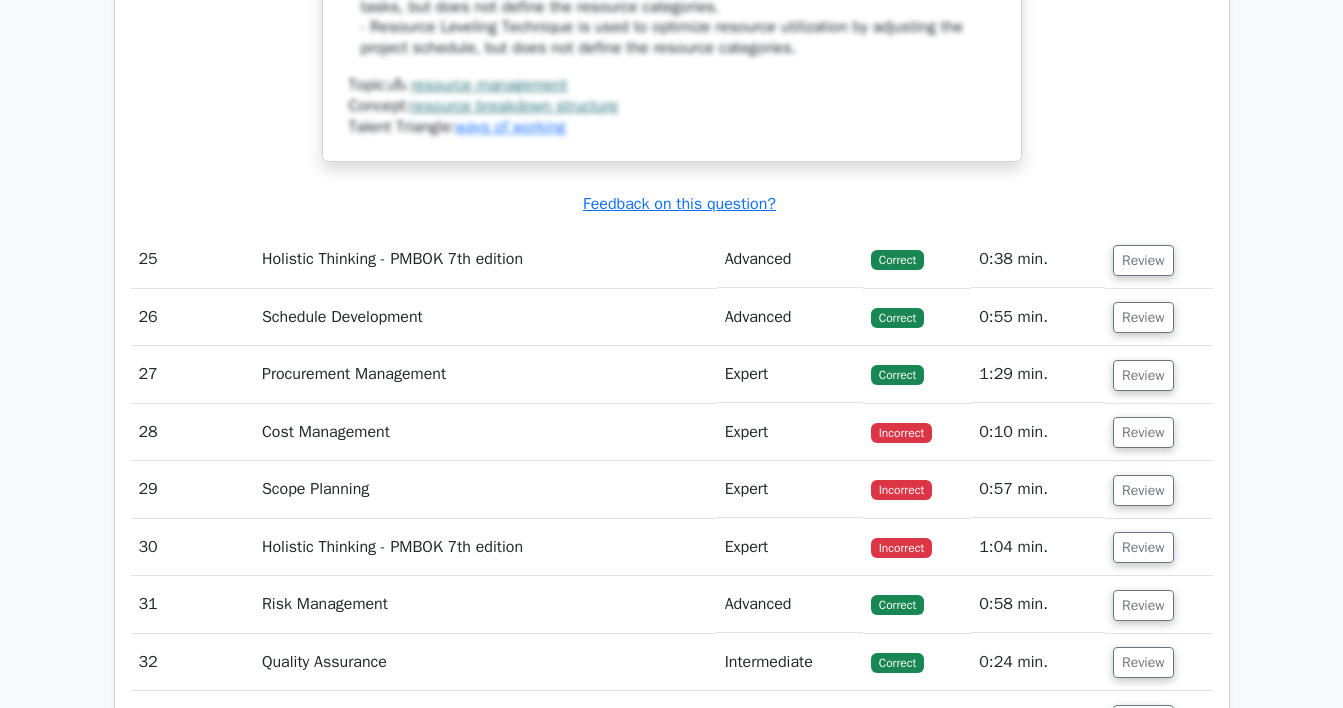 scroll, scrollTop: 29312, scrollLeft: 0, axis: vertical 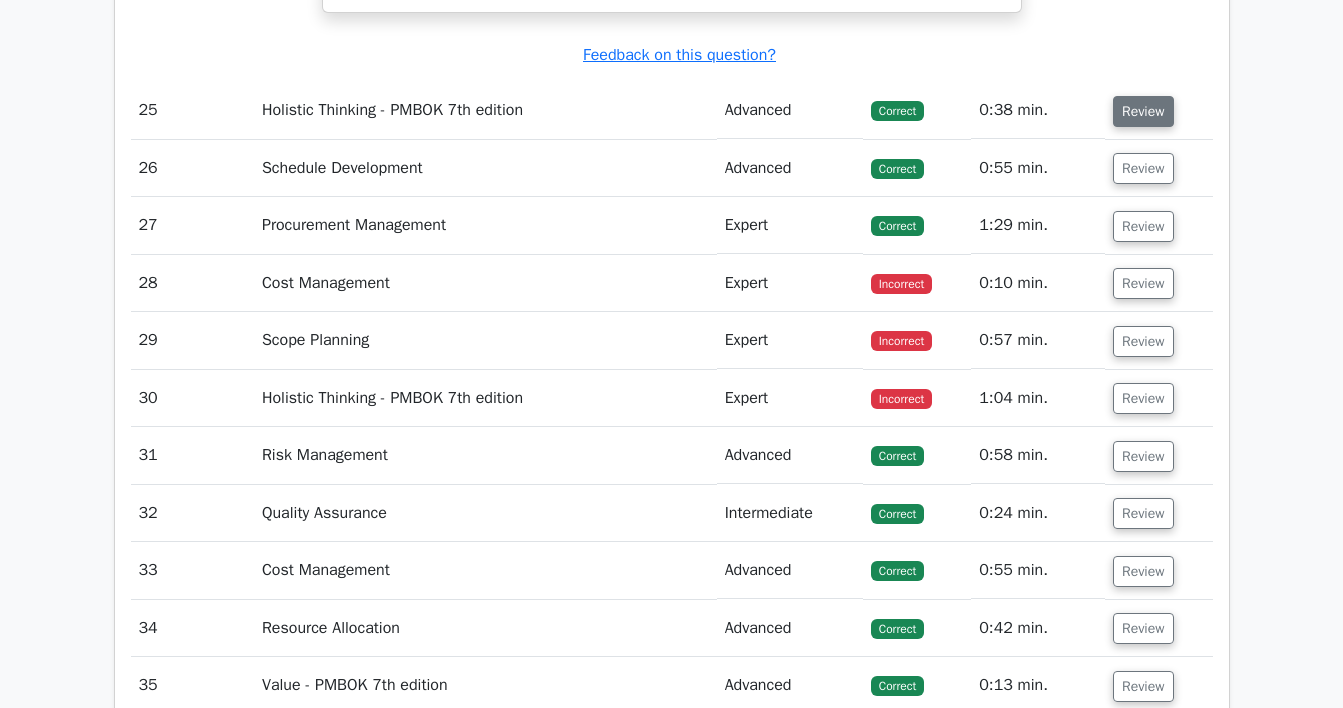 click on "Review" at bounding box center (1143, 111) 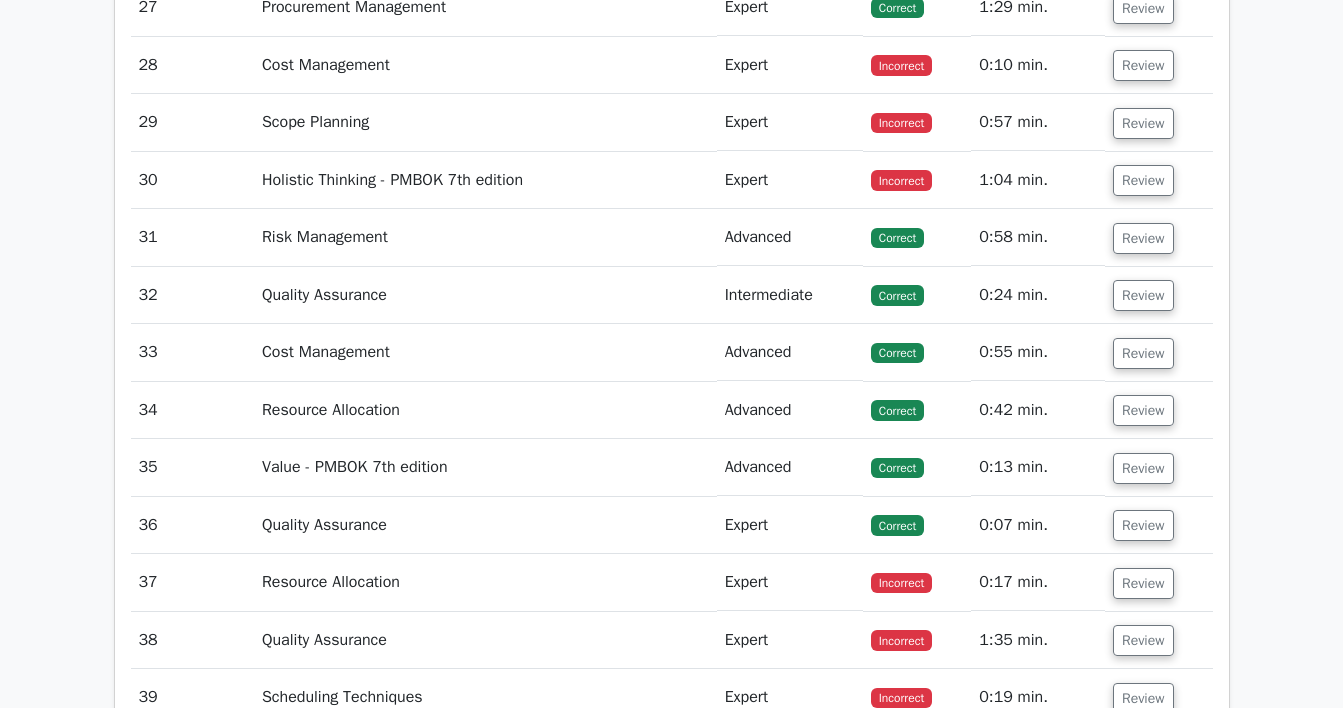 scroll, scrollTop: 30524, scrollLeft: 0, axis: vertical 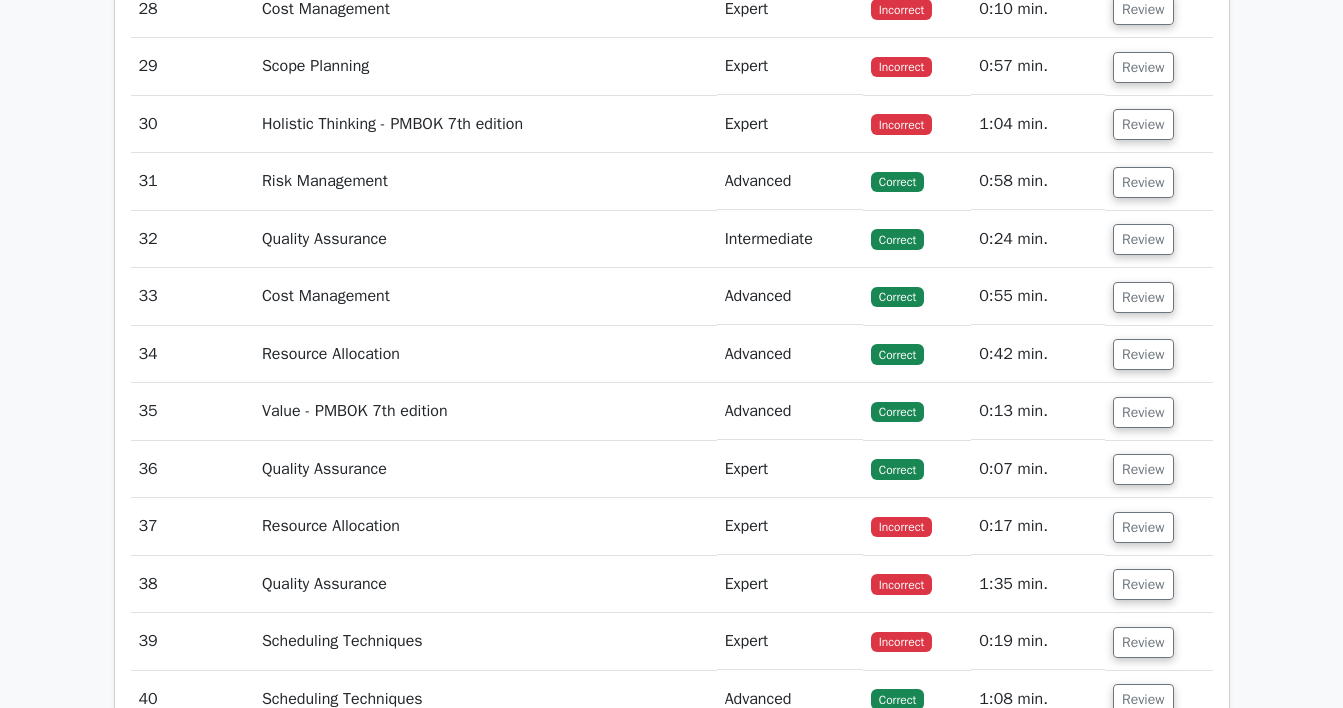 click on "Review" at bounding box center (1143, -106) 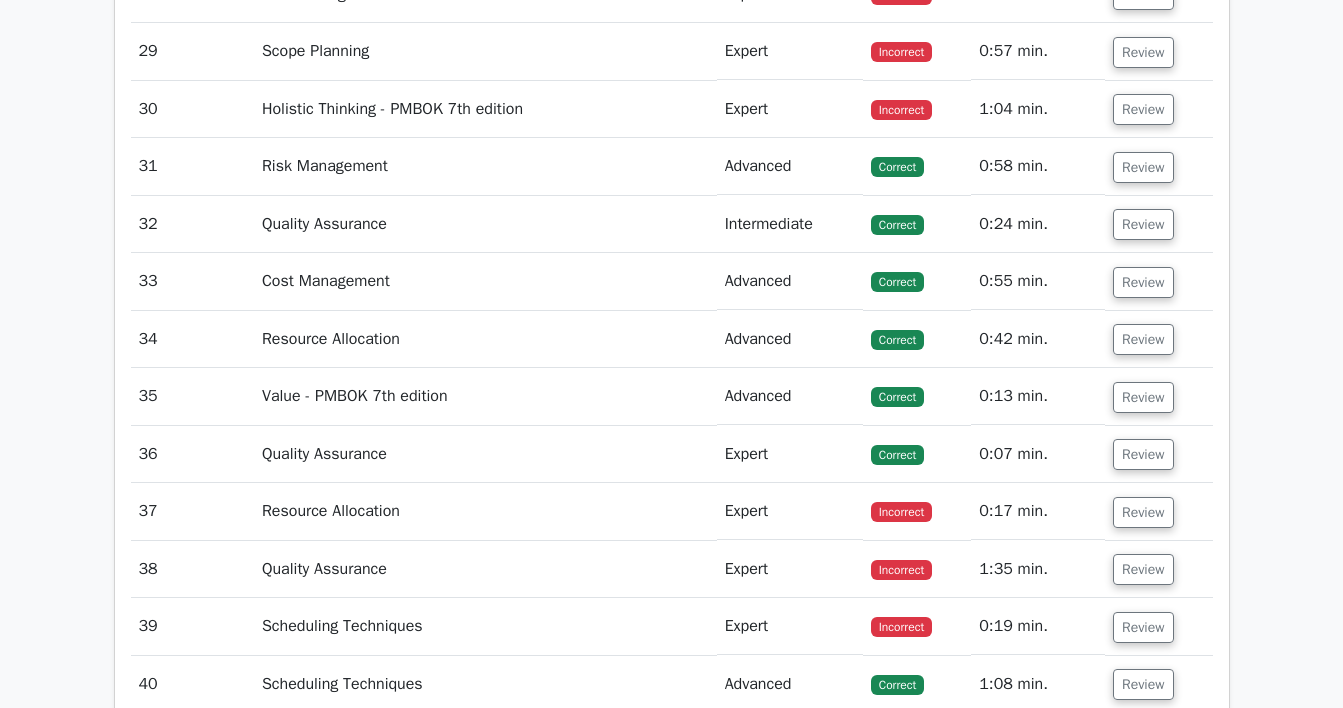 scroll, scrollTop: 31450, scrollLeft: 0, axis: vertical 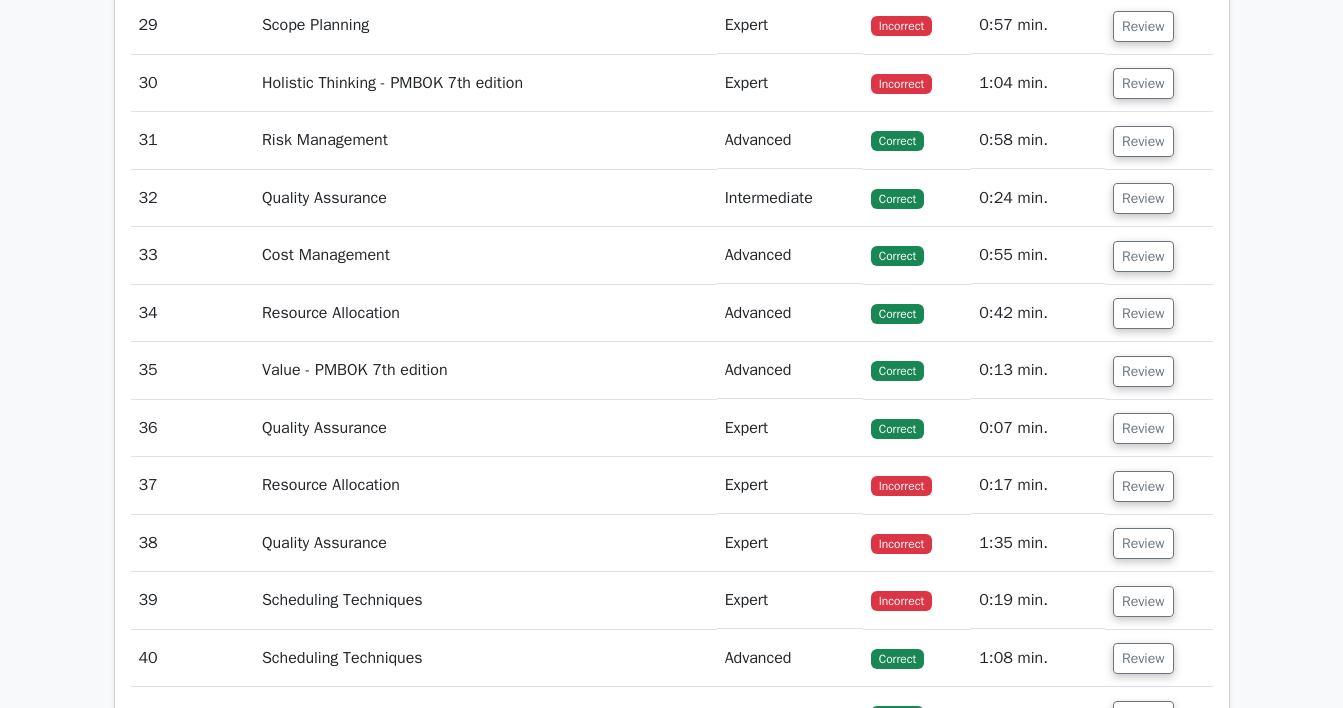 click on "Review" at bounding box center [1143, -89] 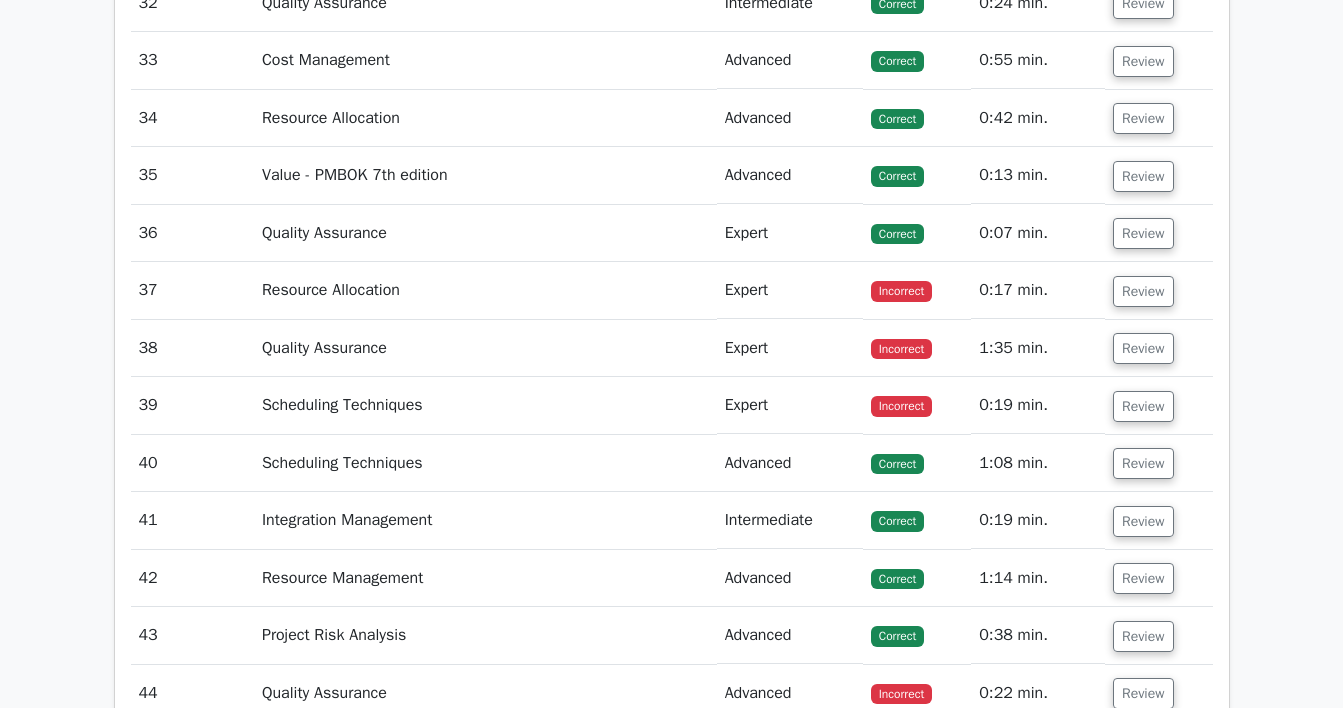 scroll, scrollTop: 32655, scrollLeft: 0, axis: vertical 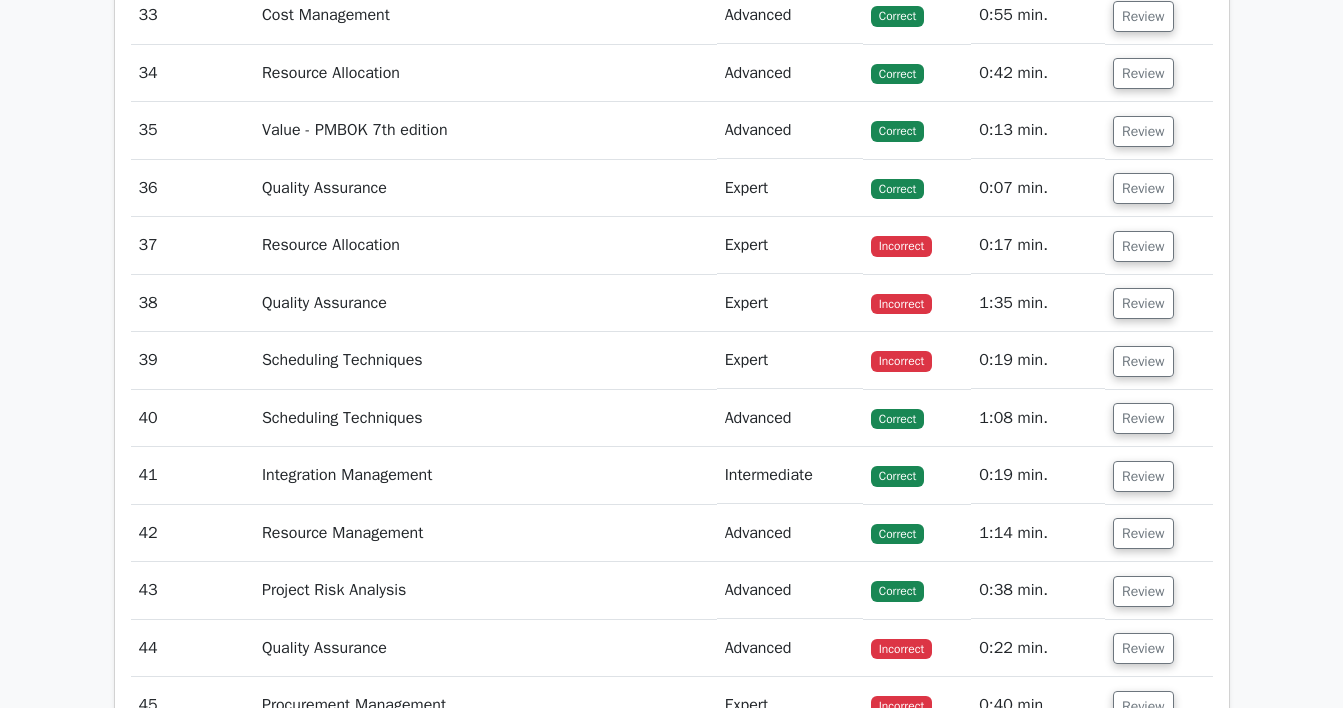 click on "Review" at bounding box center (1143, -272) 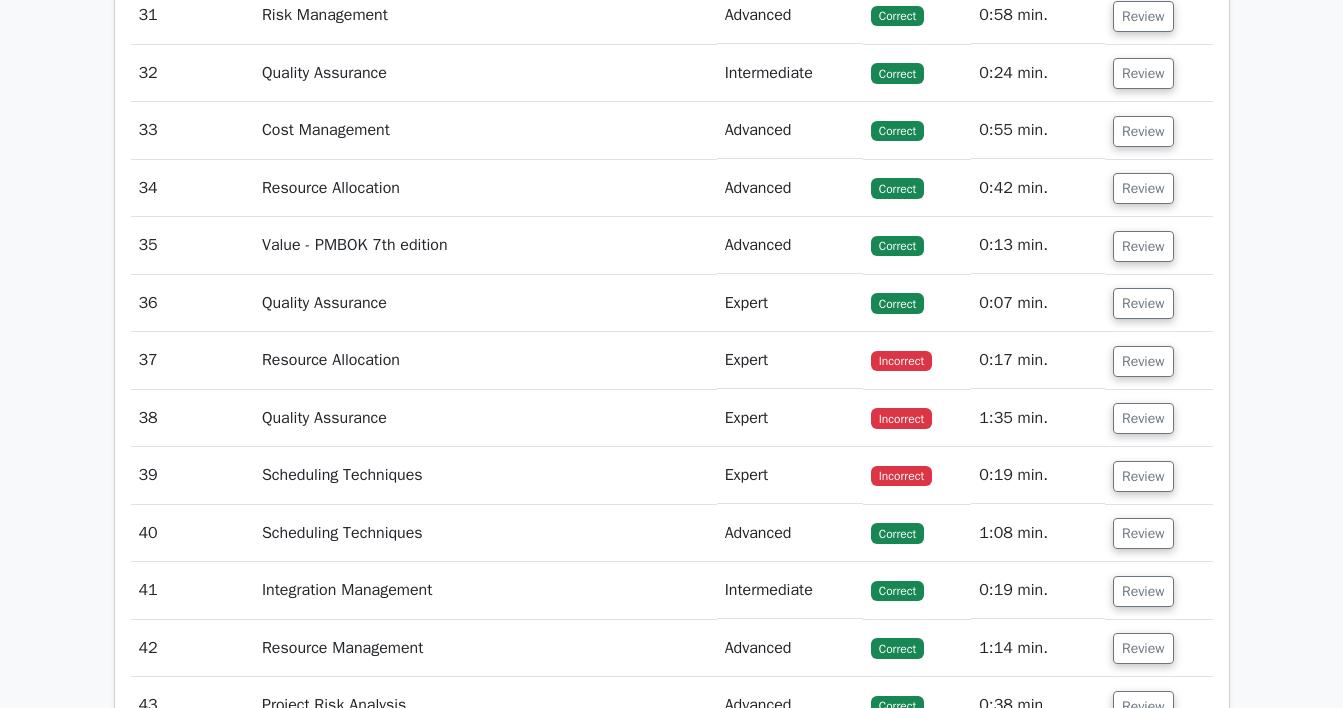 scroll, scrollTop: 33888, scrollLeft: 0, axis: vertical 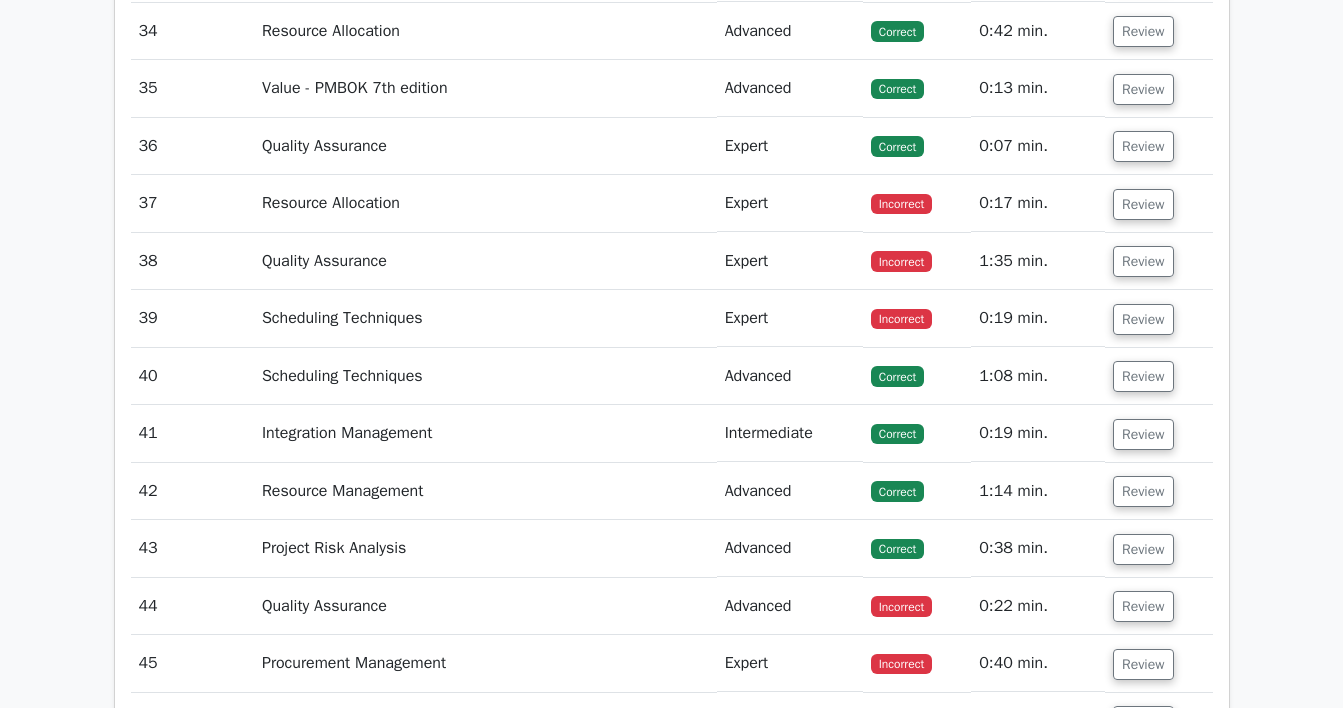 click on "Review" at bounding box center (1143, -256) 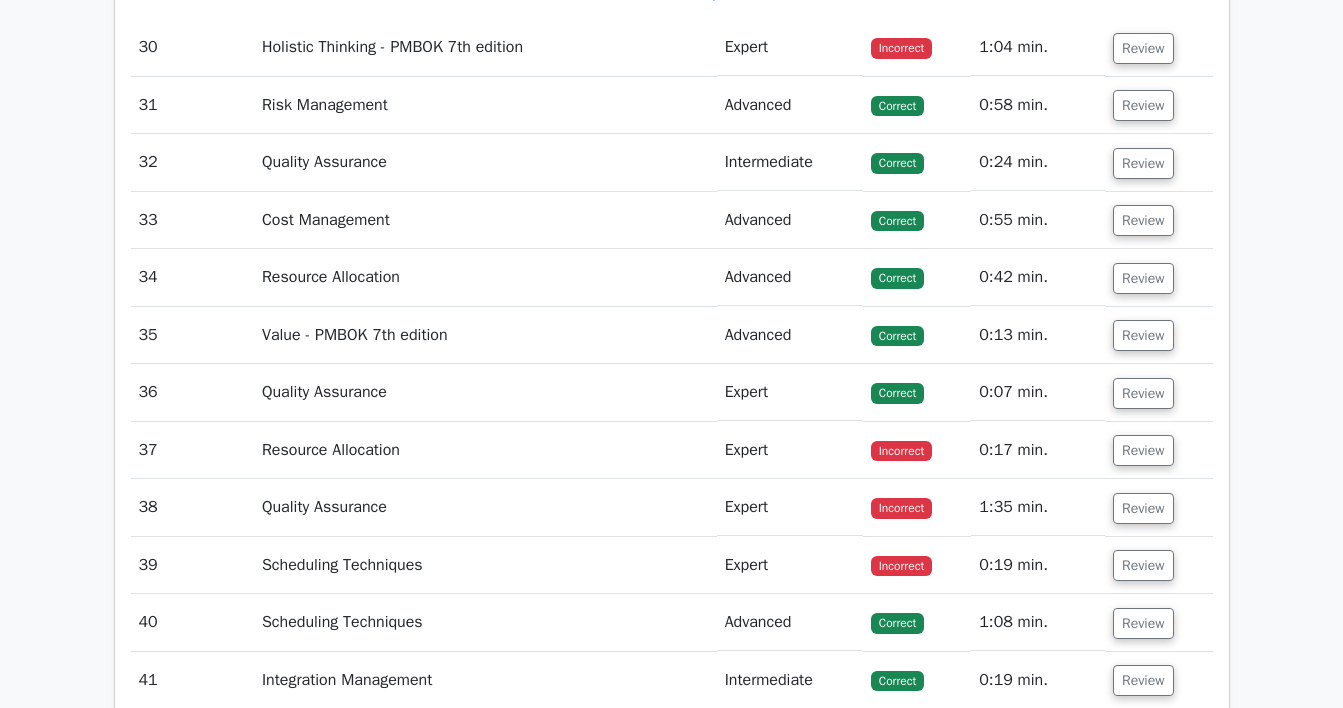 scroll, scrollTop: 34500, scrollLeft: 0, axis: vertical 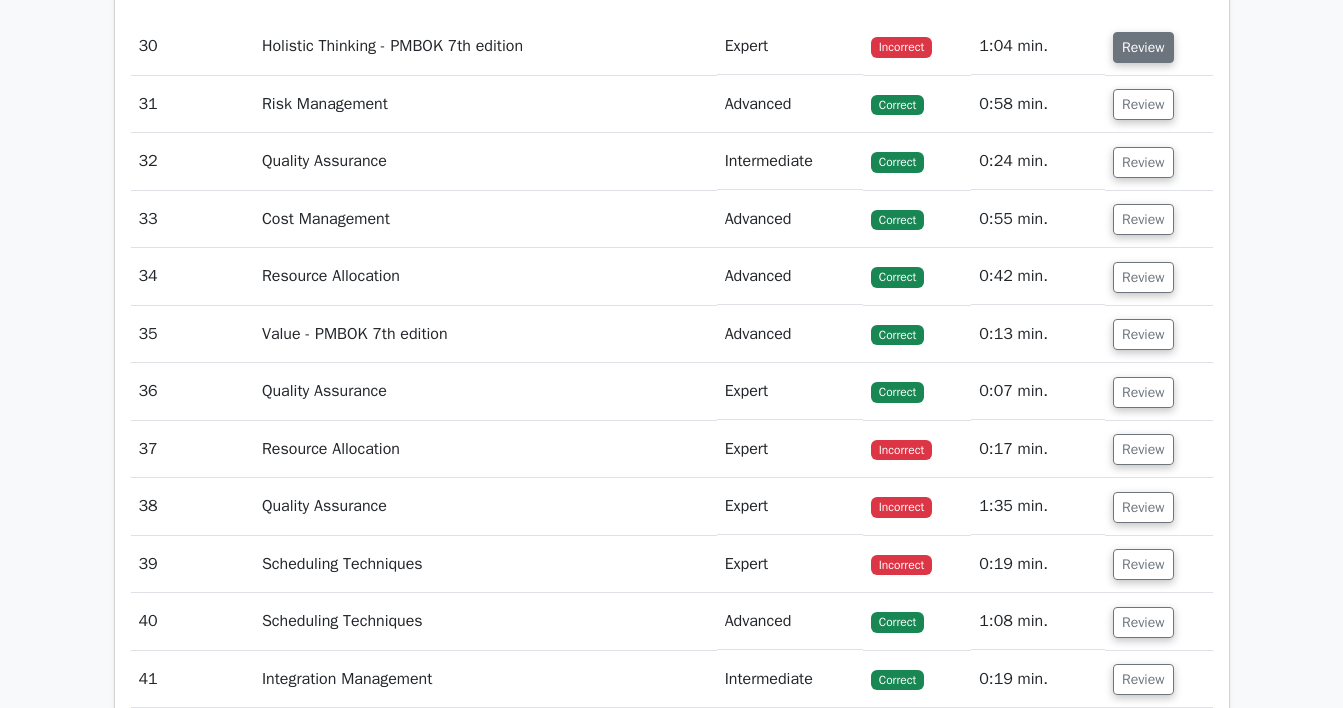 click on "Review" at bounding box center [1143, 47] 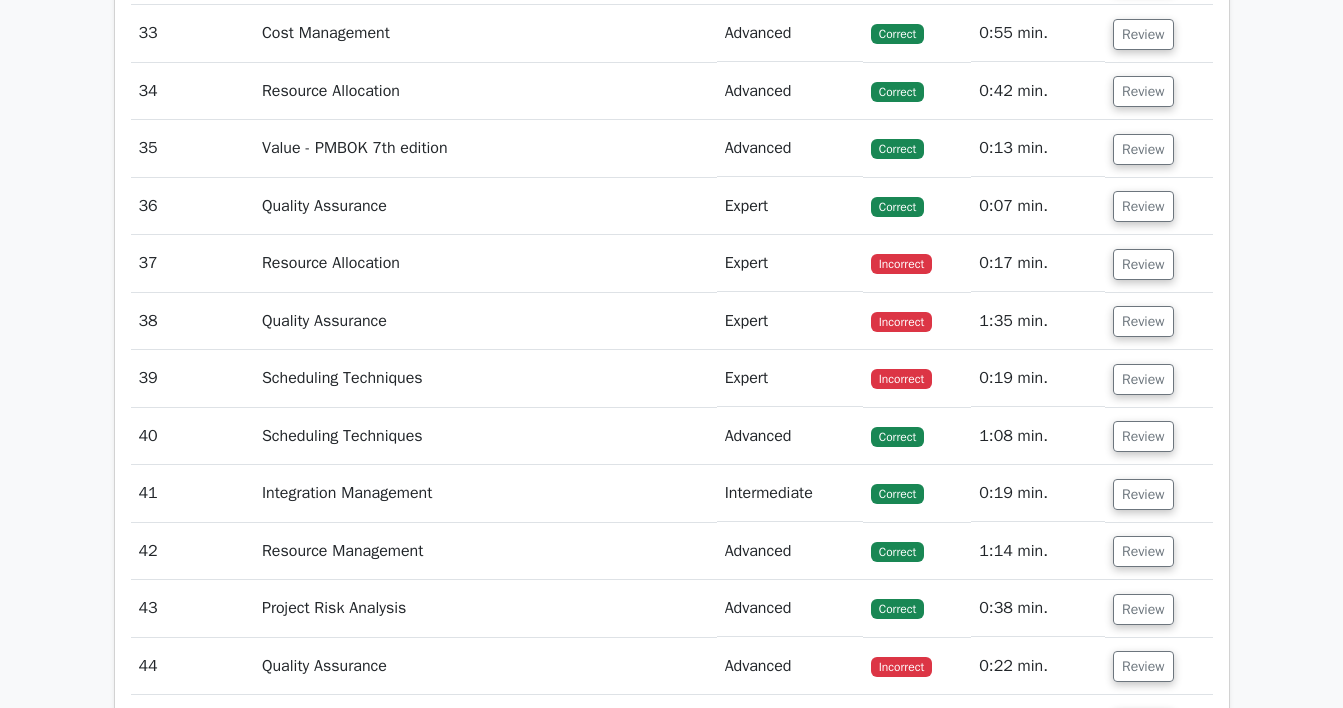scroll, scrollTop: 35872, scrollLeft: 0, axis: vertical 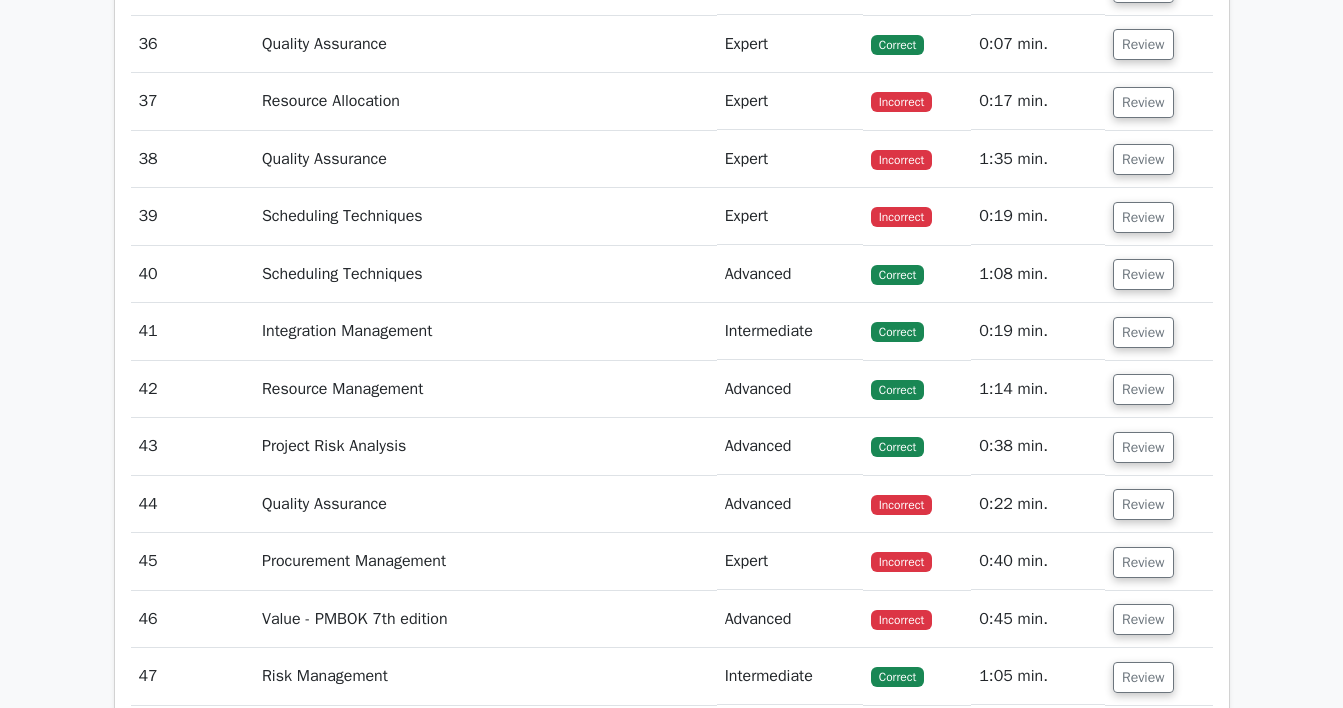 click on "Review" at bounding box center (1143, -243) 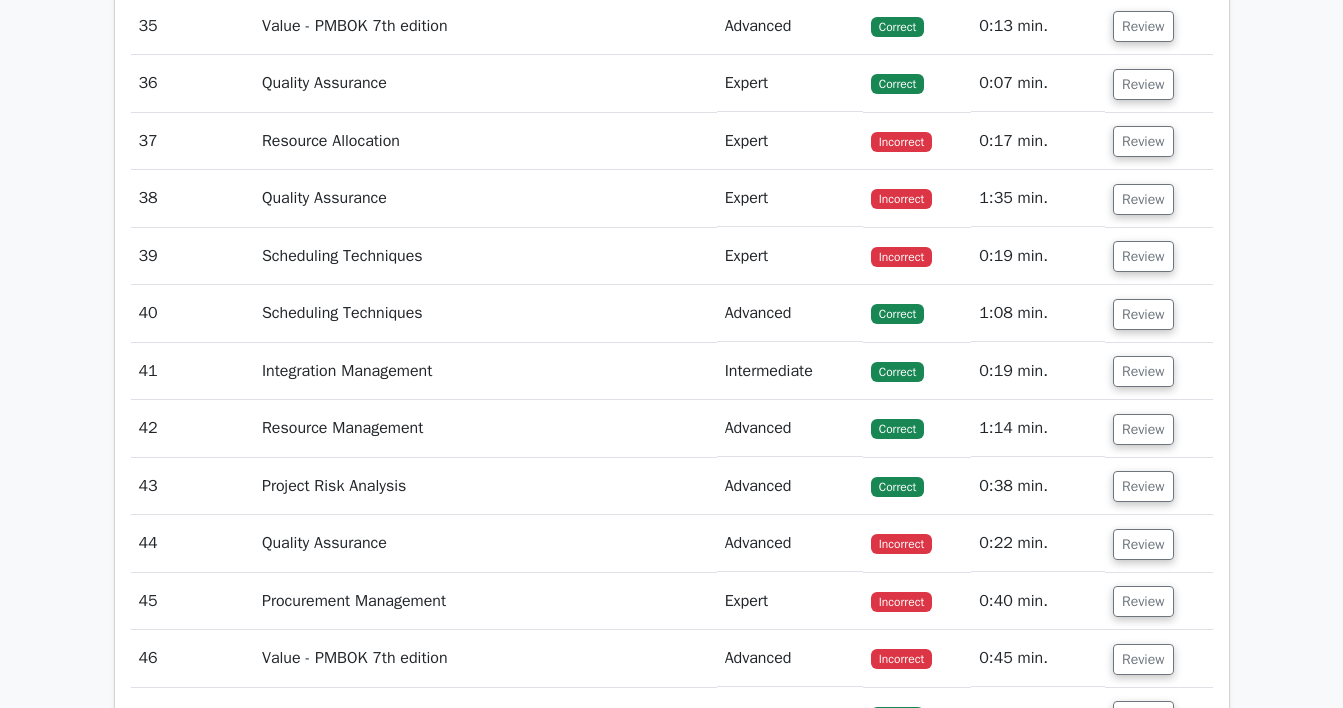 scroll, scrollTop: 37530, scrollLeft: 0, axis: vertical 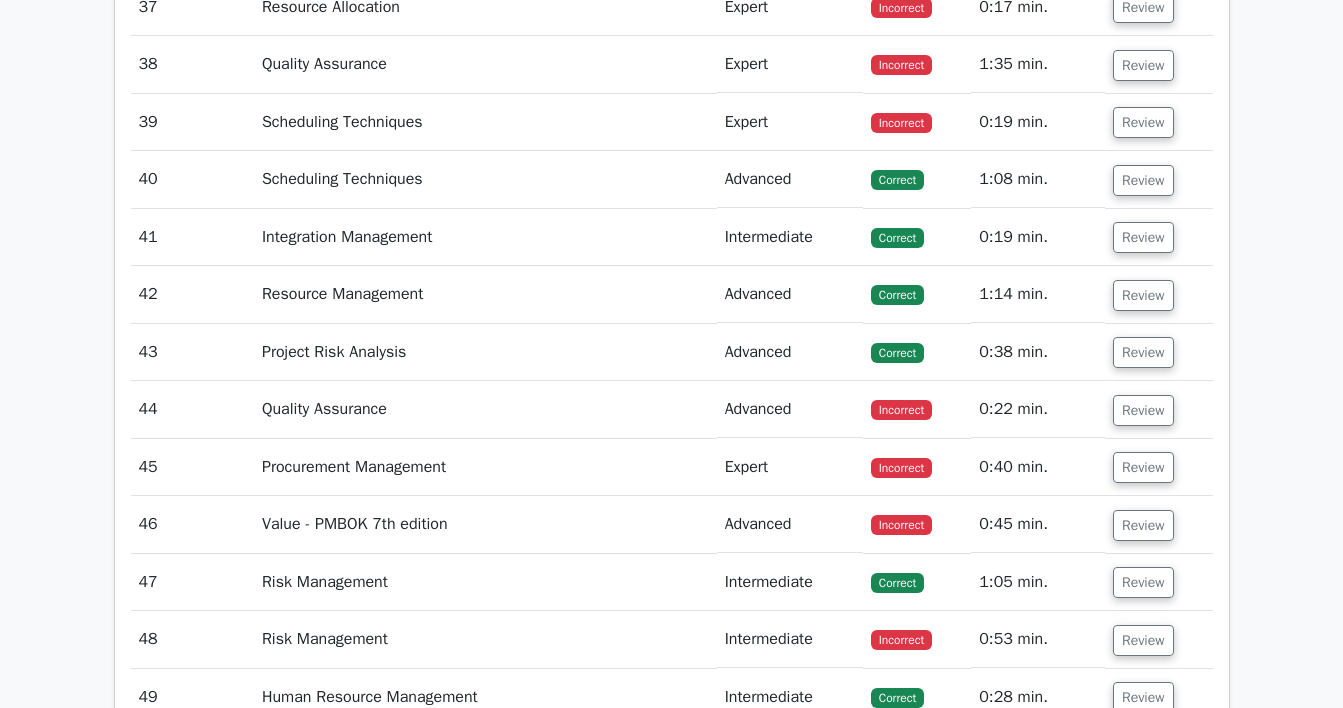 click on "Review" at bounding box center [1143, -280] 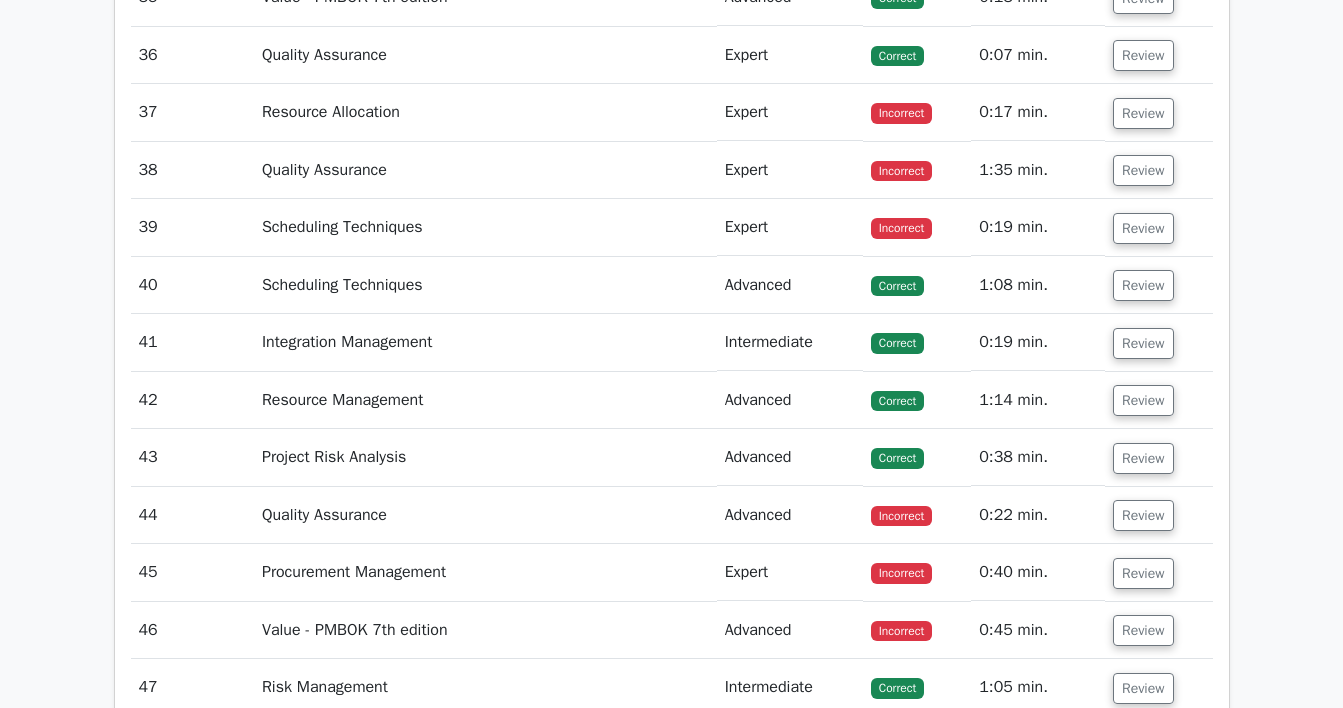 scroll, scrollTop: 38375, scrollLeft: 0, axis: vertical 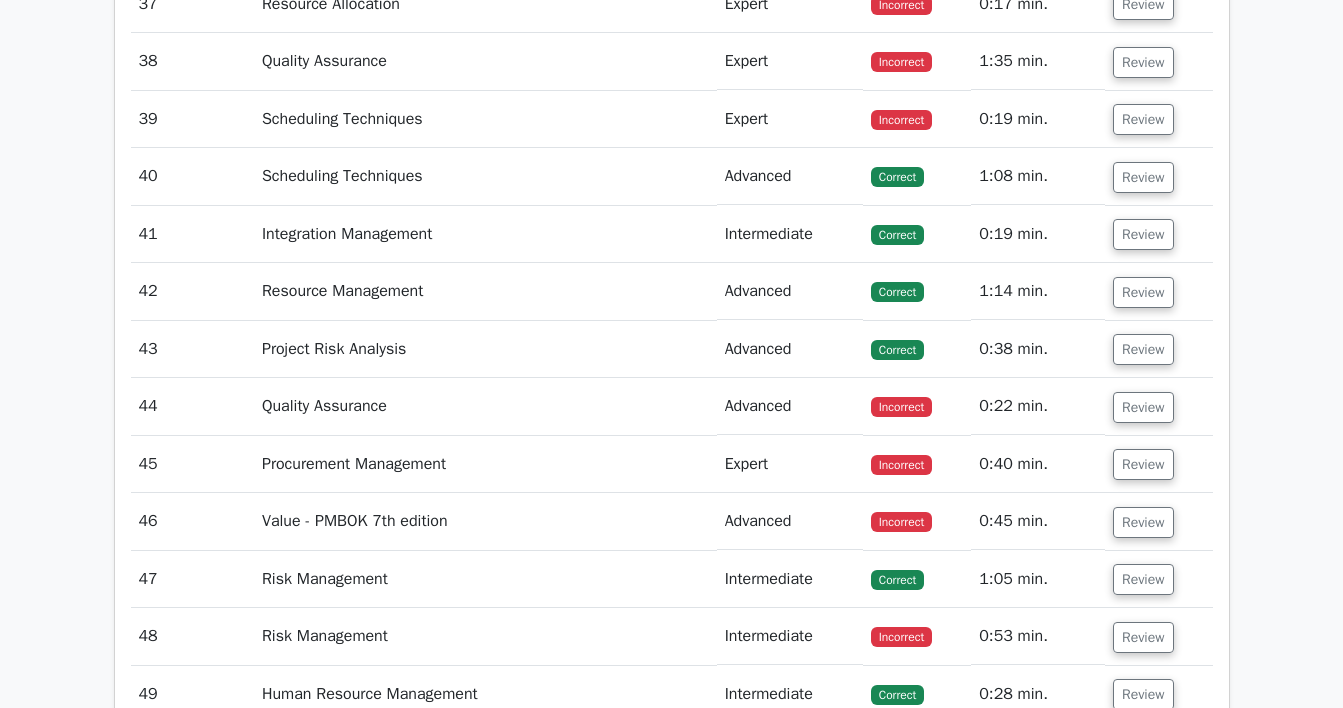 click on "Review" at bounding box center [1143, -168] 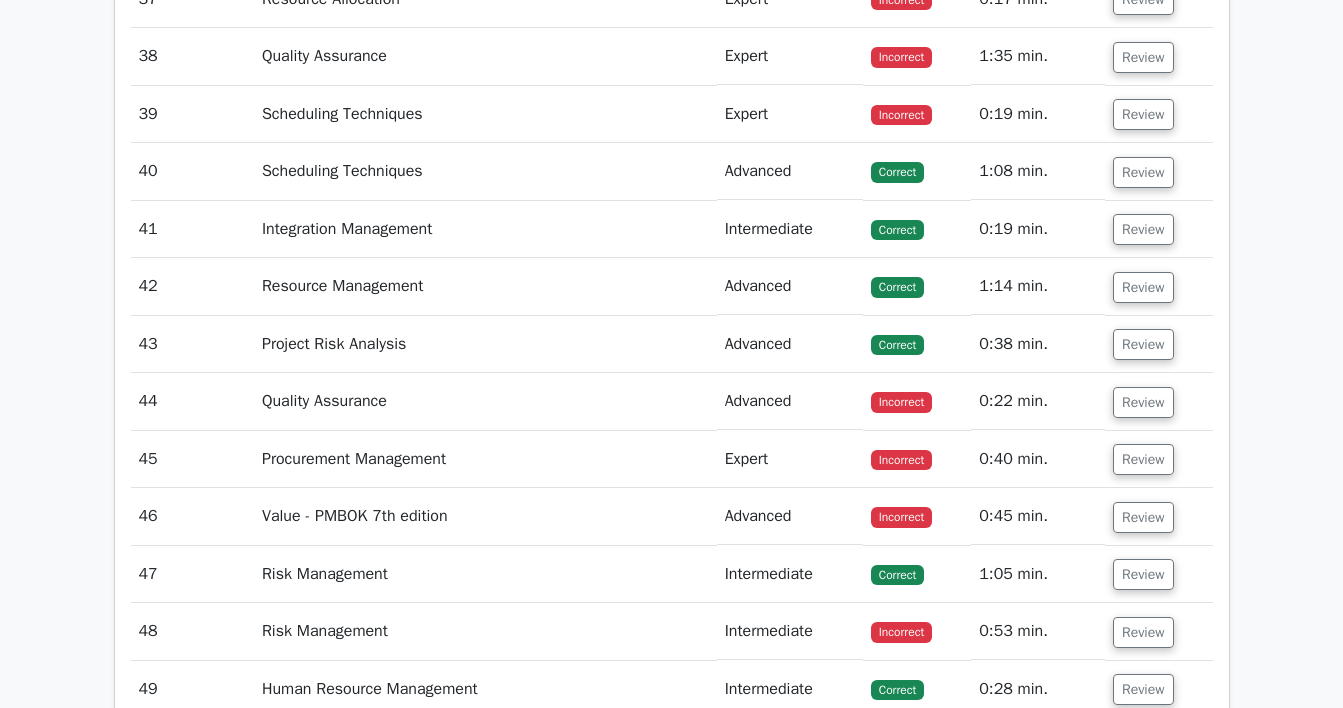 scroll, scrollTop: 40745, scrollLeft: 0, axis: vertical 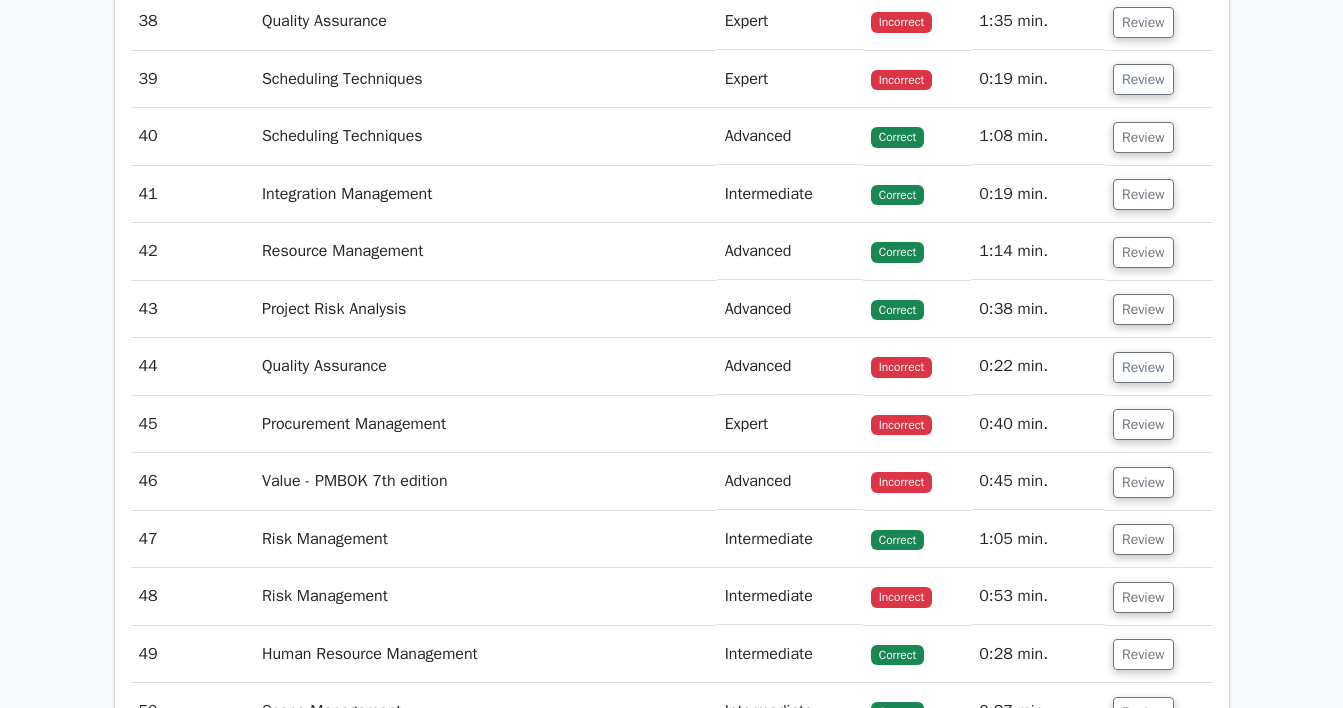 click on "Review" at bounding box center (1143, -151) 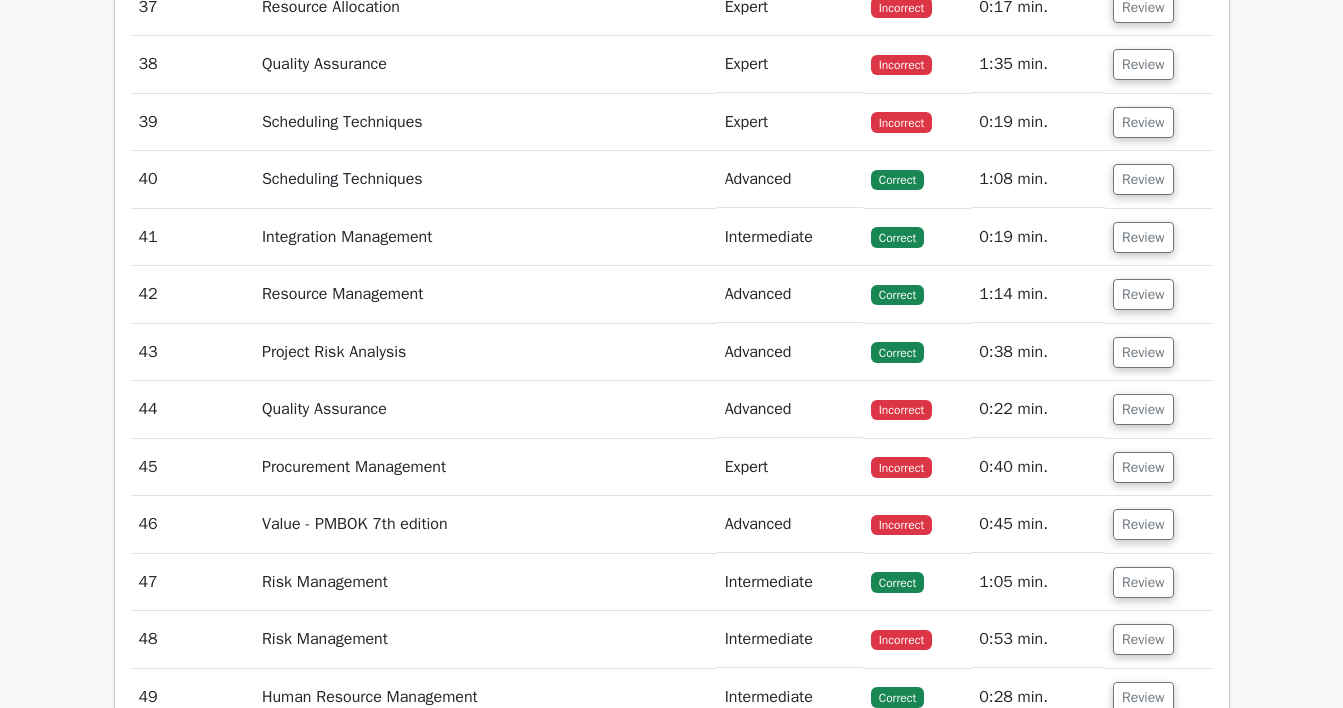 scroll, scrollTop: 41966, scrollLeft: 0, axis: vertical 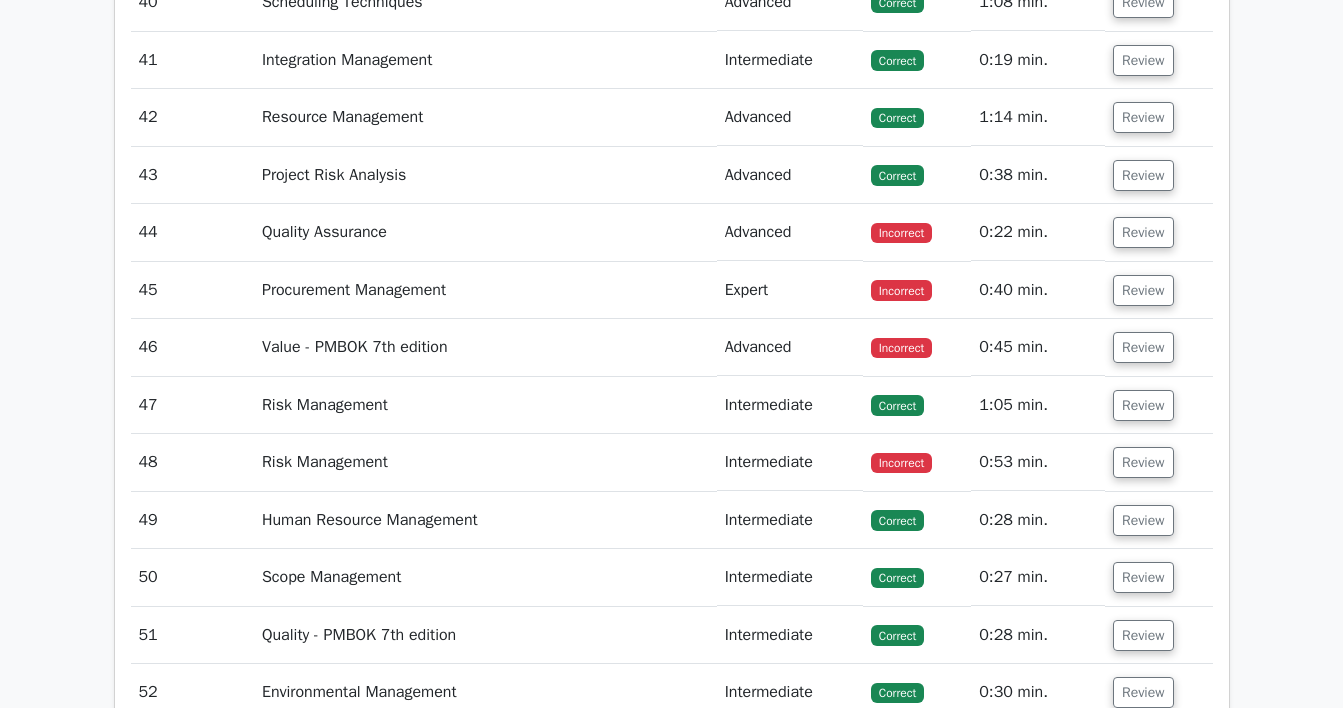 click on "Review" at bounding box center [1143, -228] 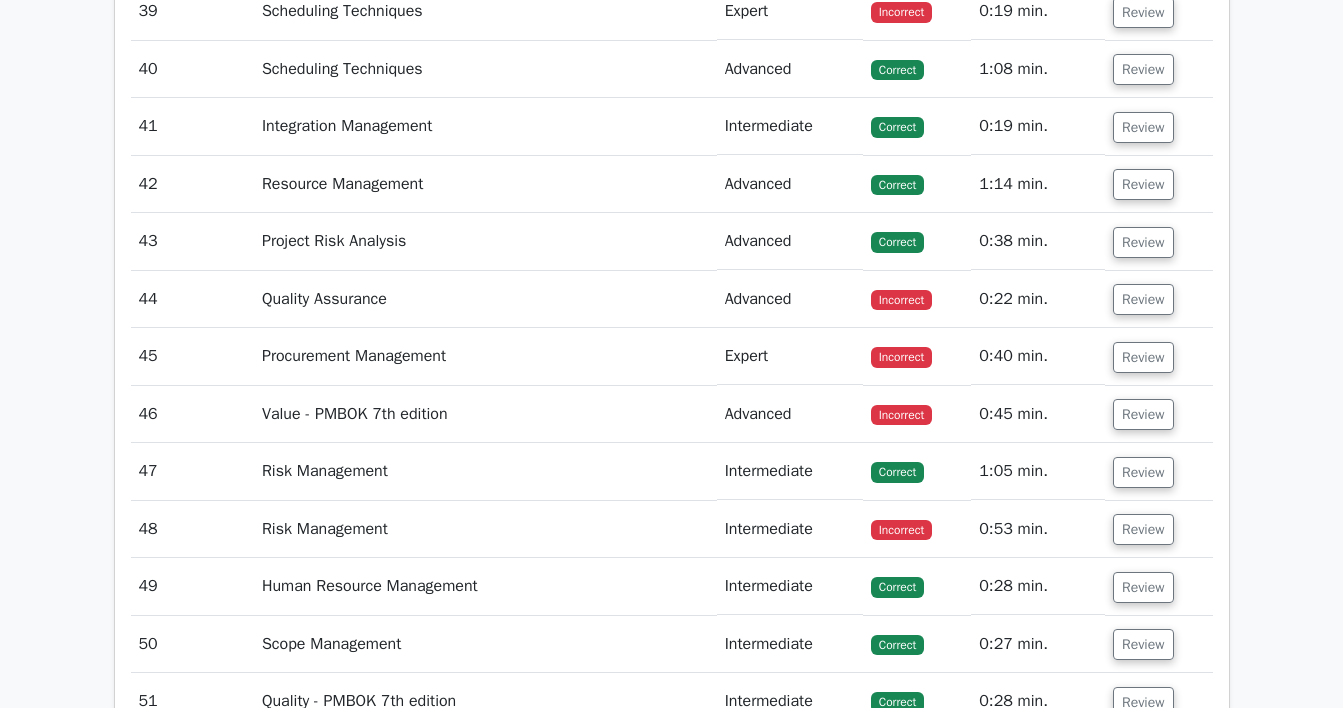 scroll, scrollTop: 43098, scrollLeft: 0, axis: vertical 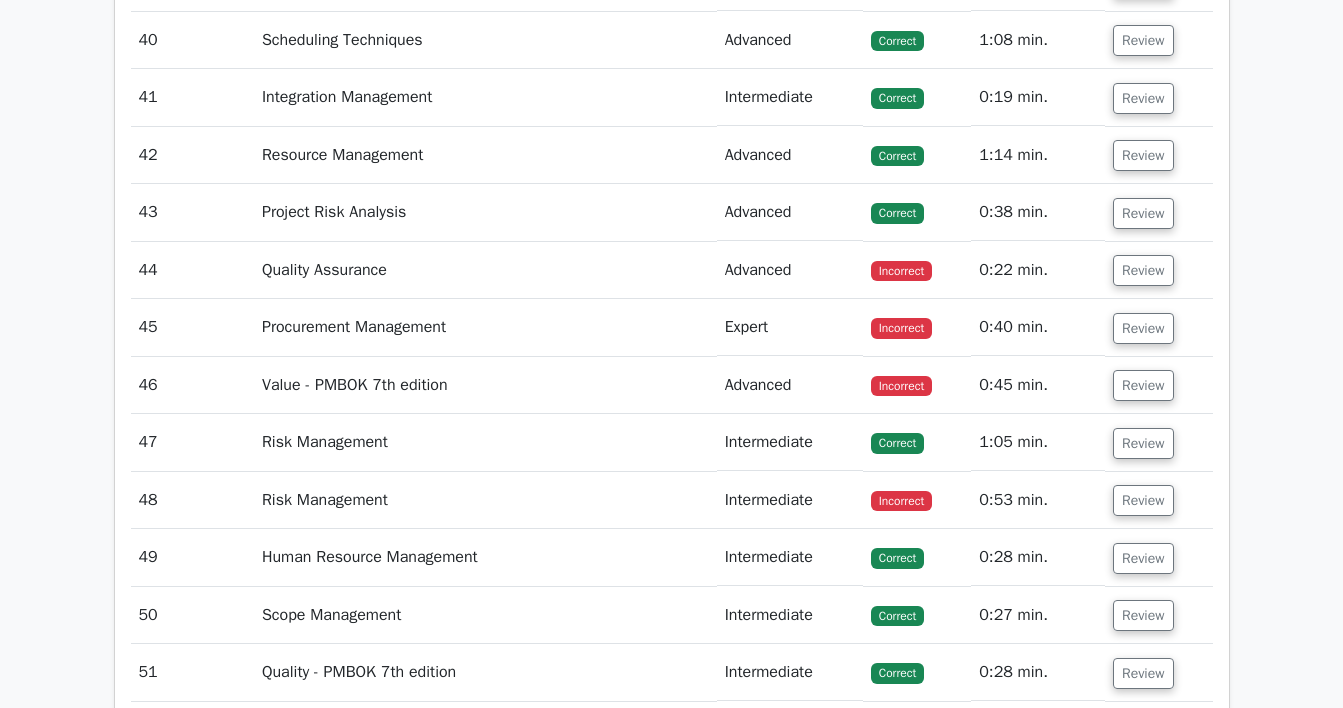 click on "Review" at bounding box center [1143, -132] 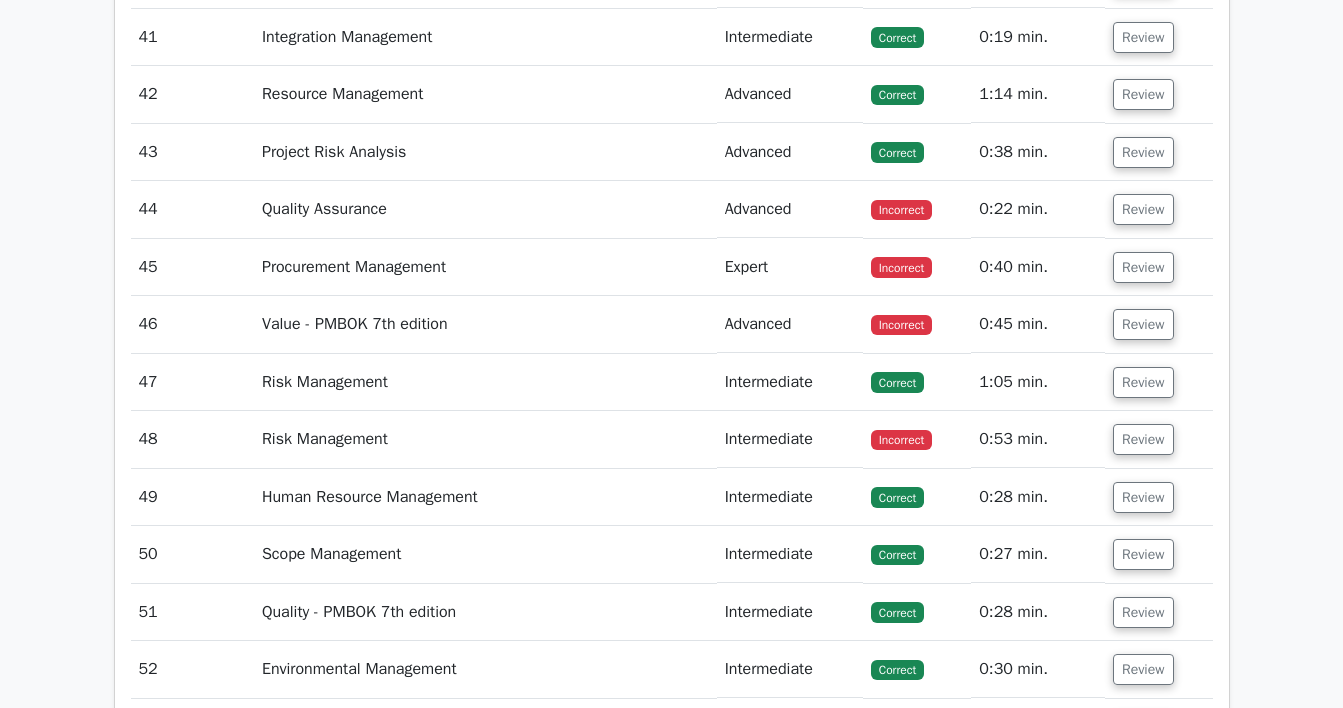 scroll, scrollTop: 43977, scrollLeft: 0, axis: vertical 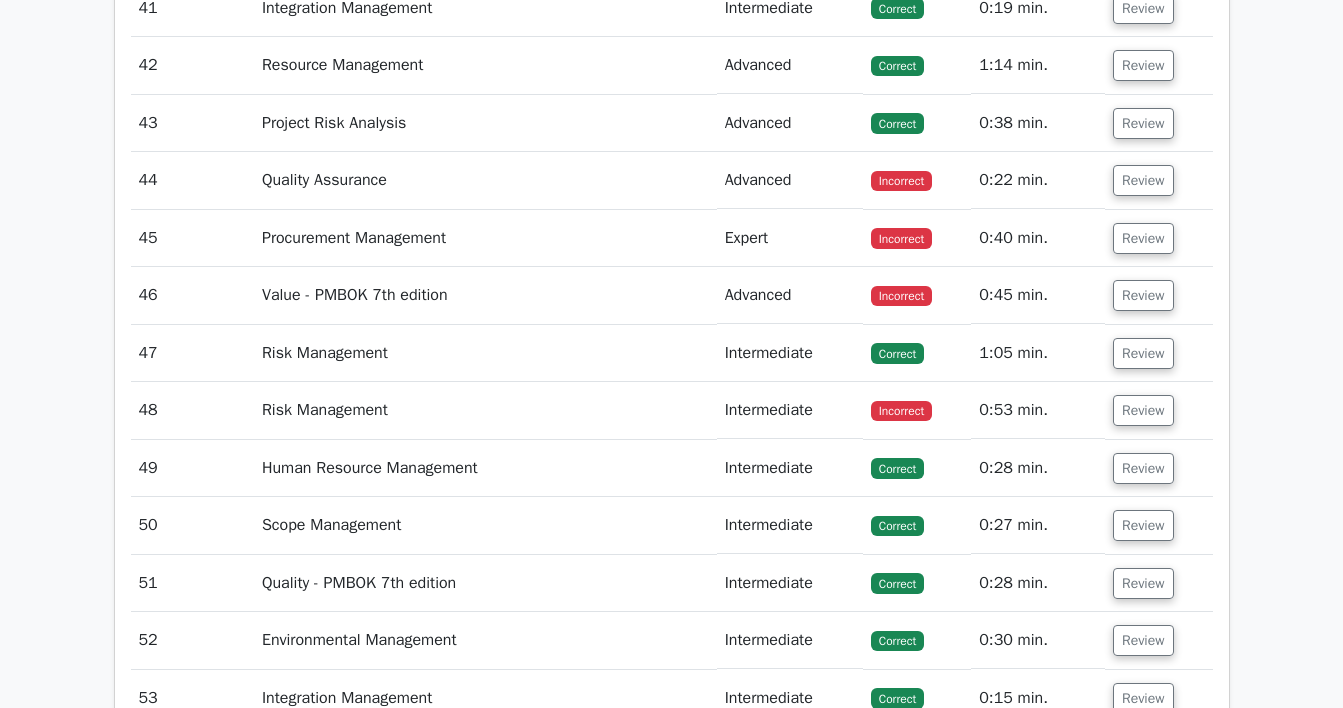 click on "Review" at bounding box center [1143, -165] 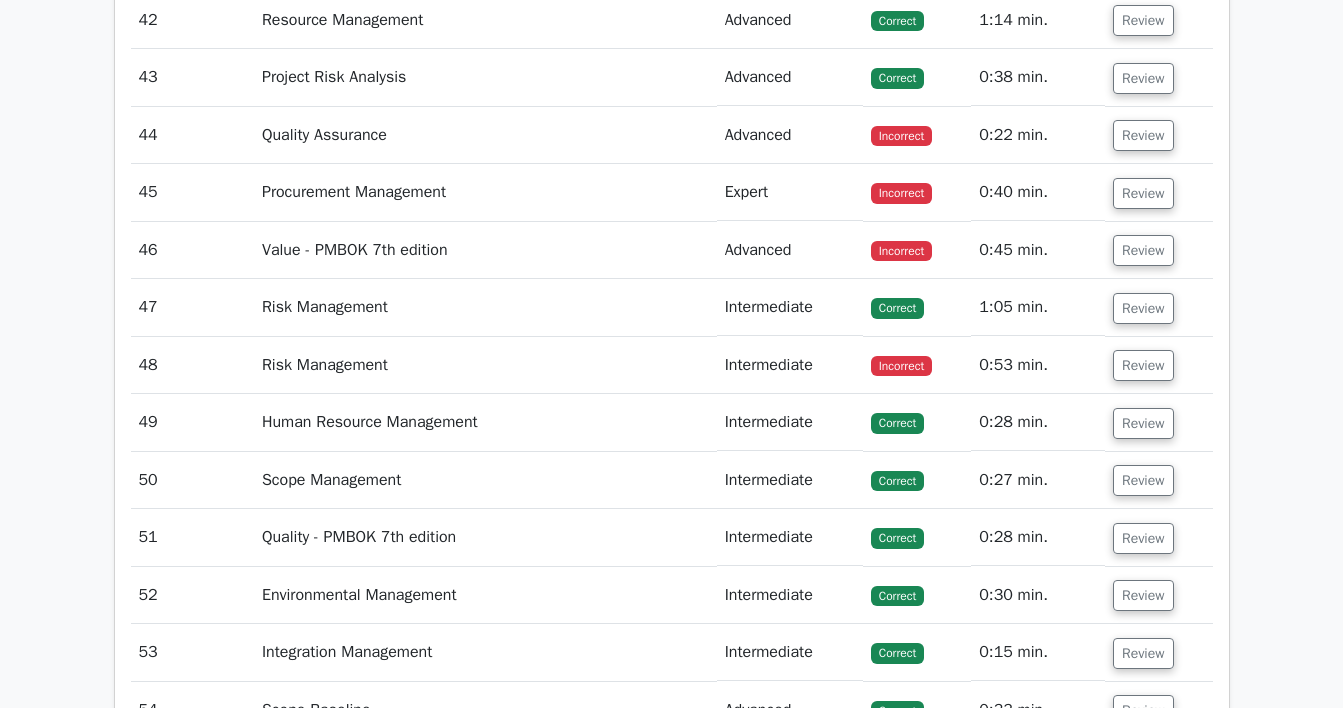 scroll, scrollTop: 44935, scrollLeft: 0, axis: vertical 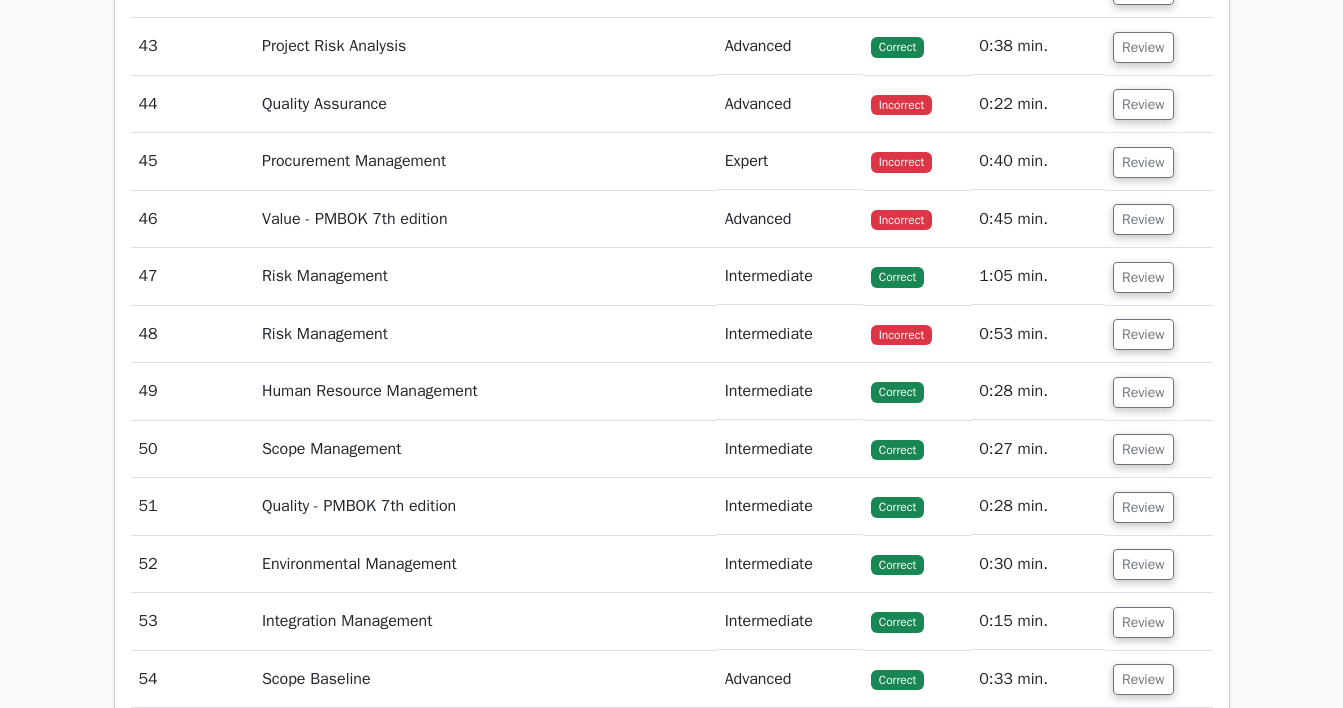 click on "Review" at bounding box center (1143, -183) 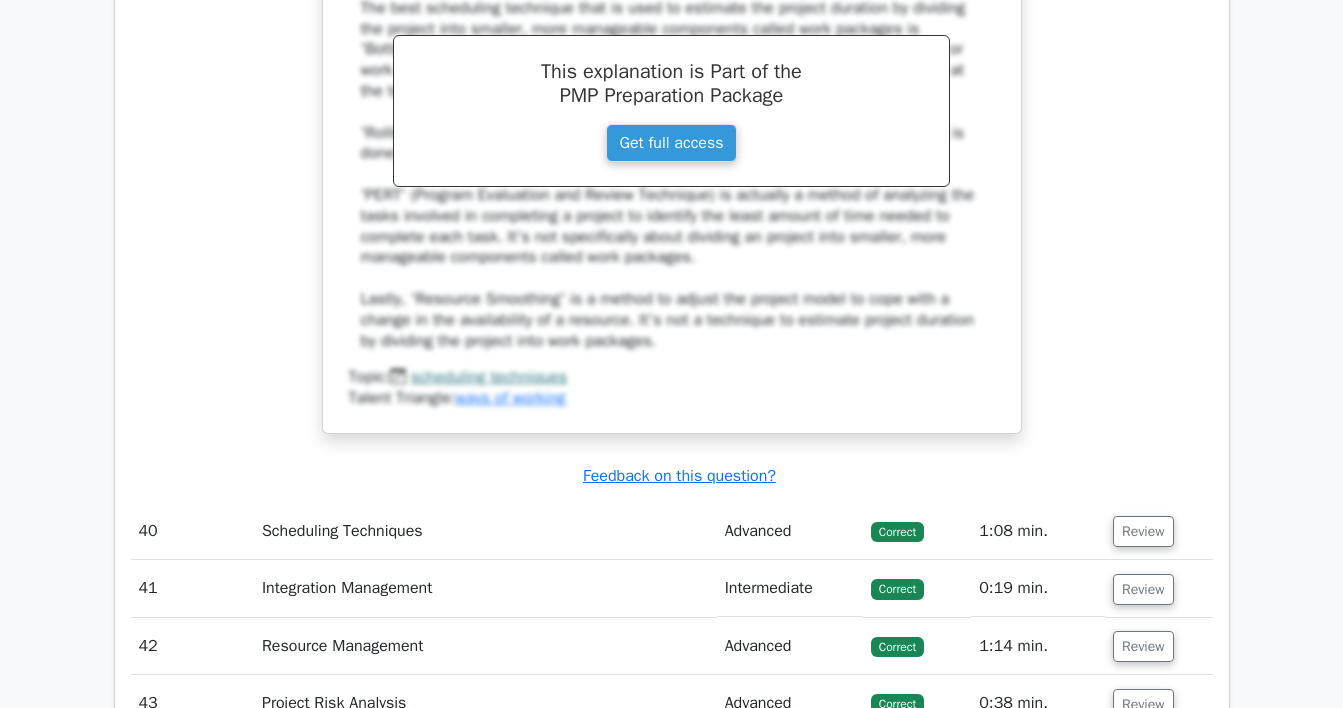 scroll, scrollTop: 45312, scrollLeft: 0, axis: vertical 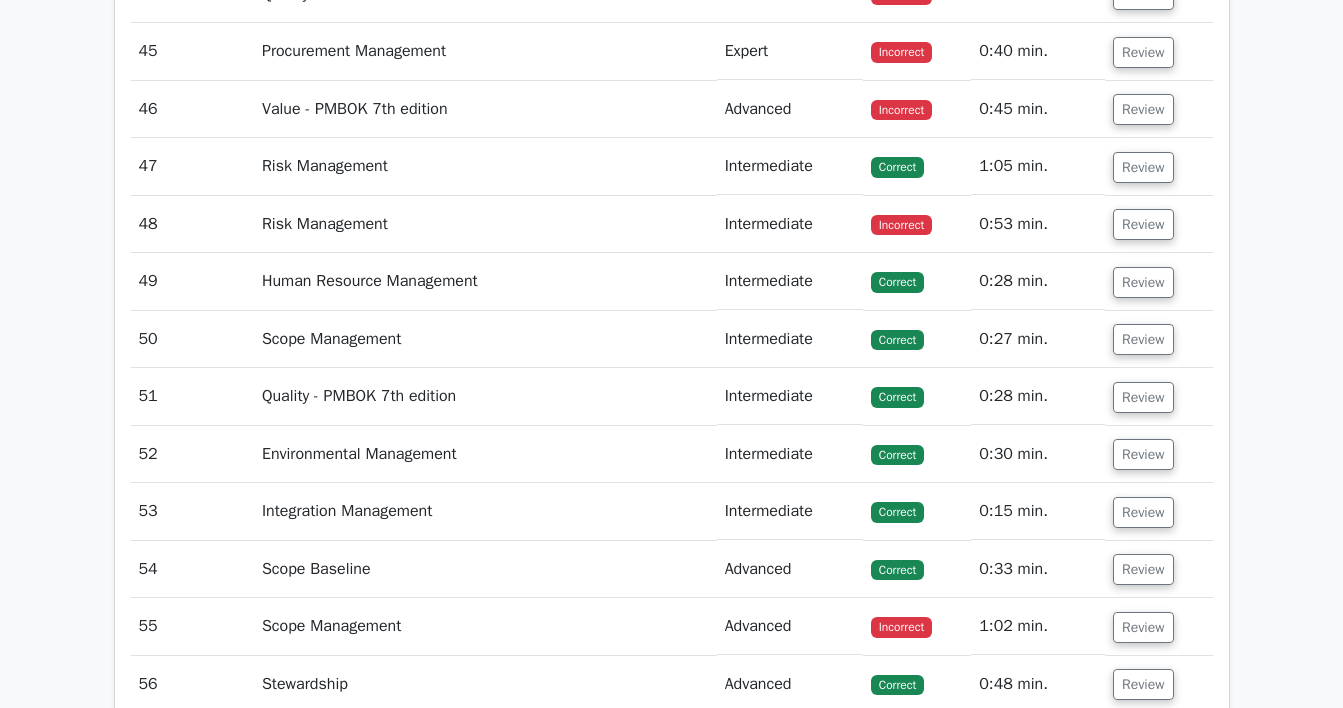 click on "Review" at bounding box center (1143, -236) 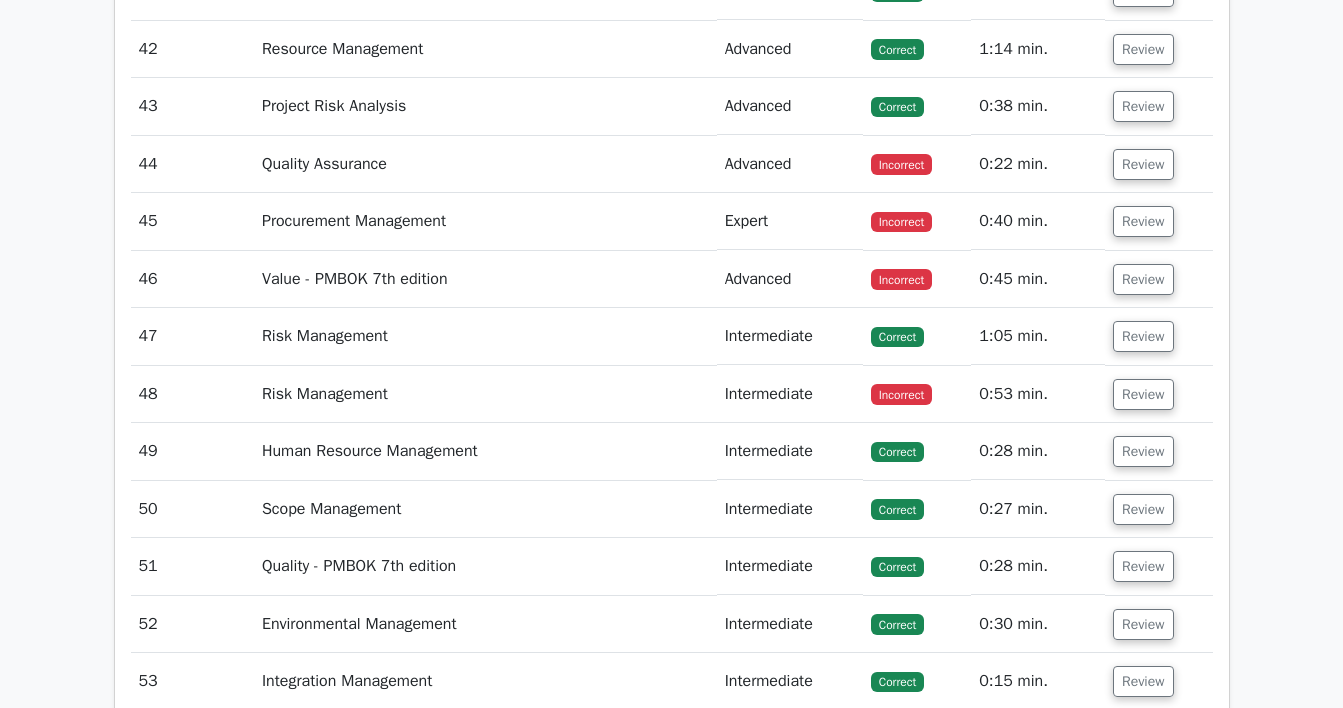 scroll, scrollTop: 47307, scrollLeft: 0, axis: vertical 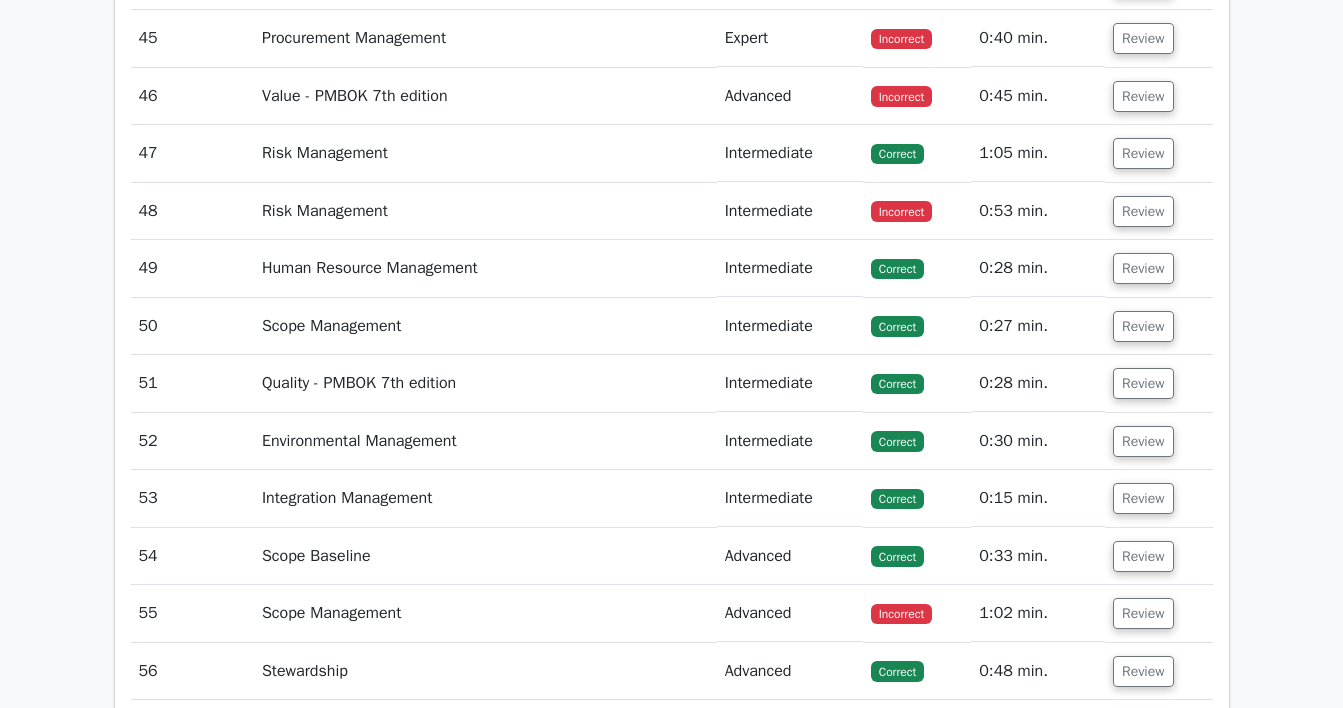 click on "Review" at bounding box center [1143, -192] 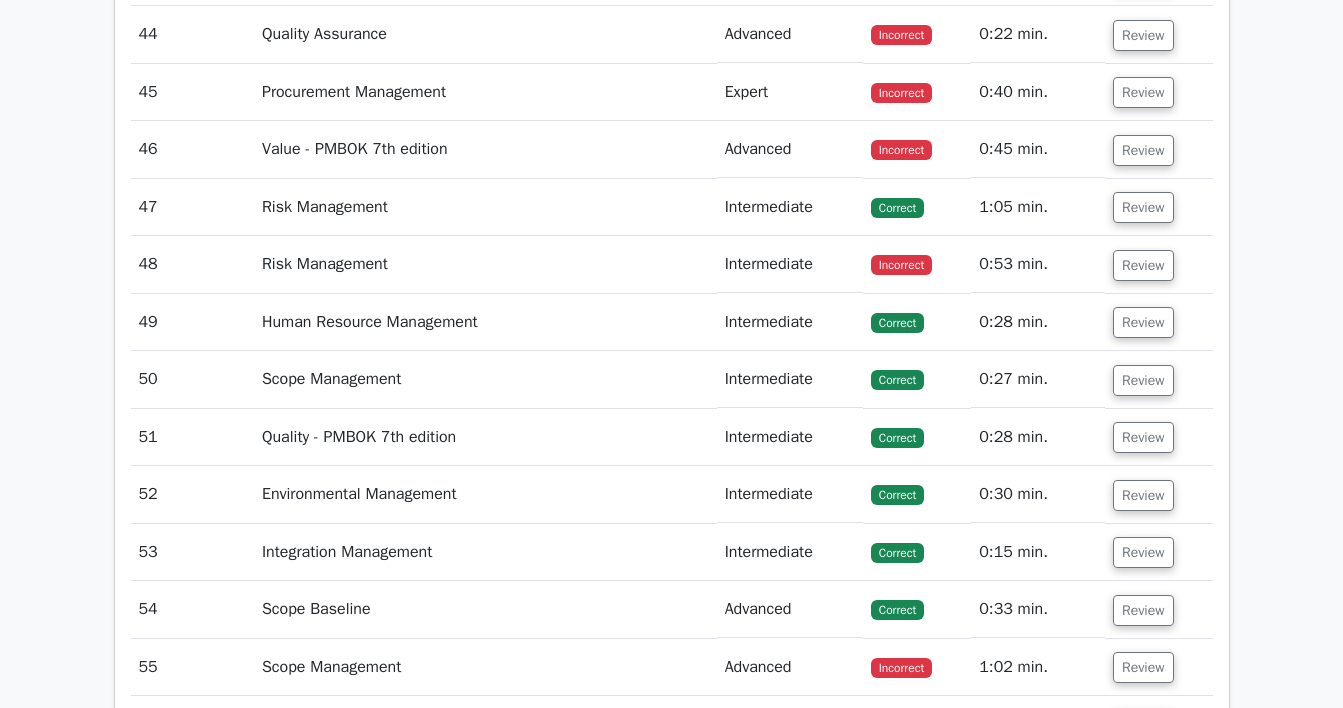 scroll, scrollTop: 48288, scrollLeft: 0, axis: vertical 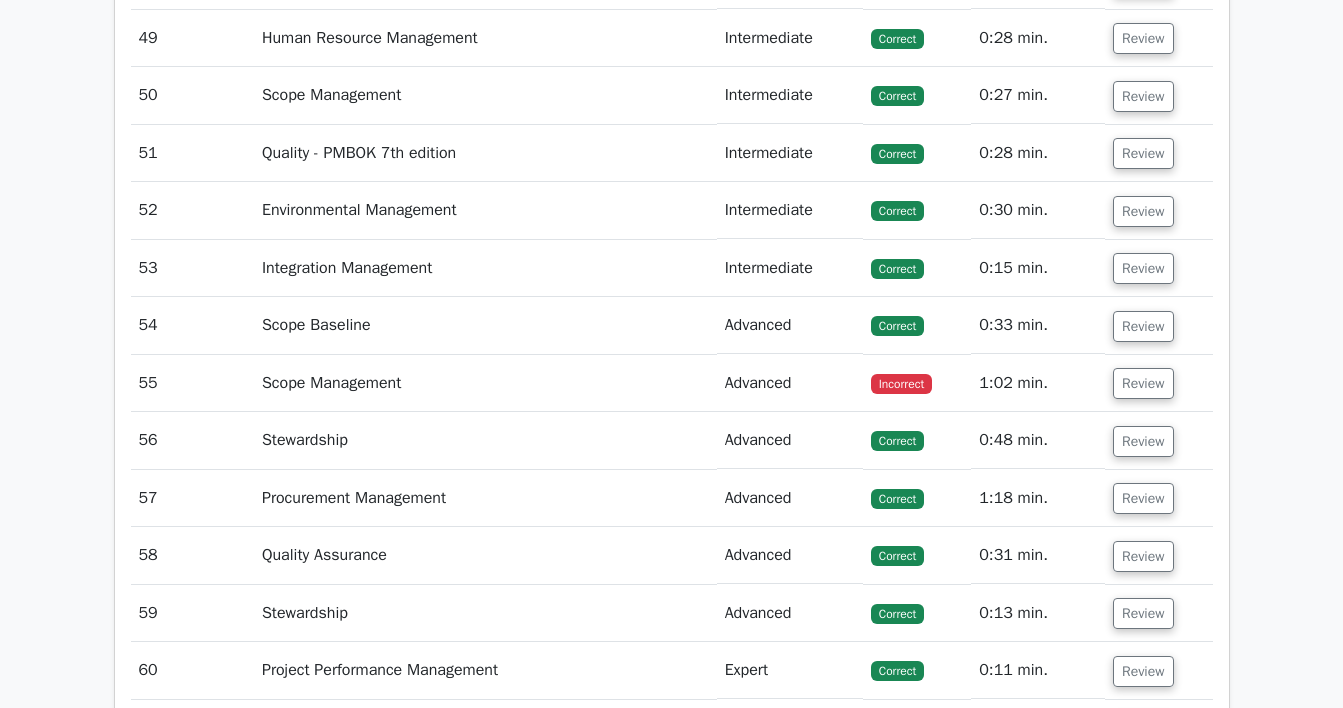 click on "Review" at bounding box center (1143, -364) 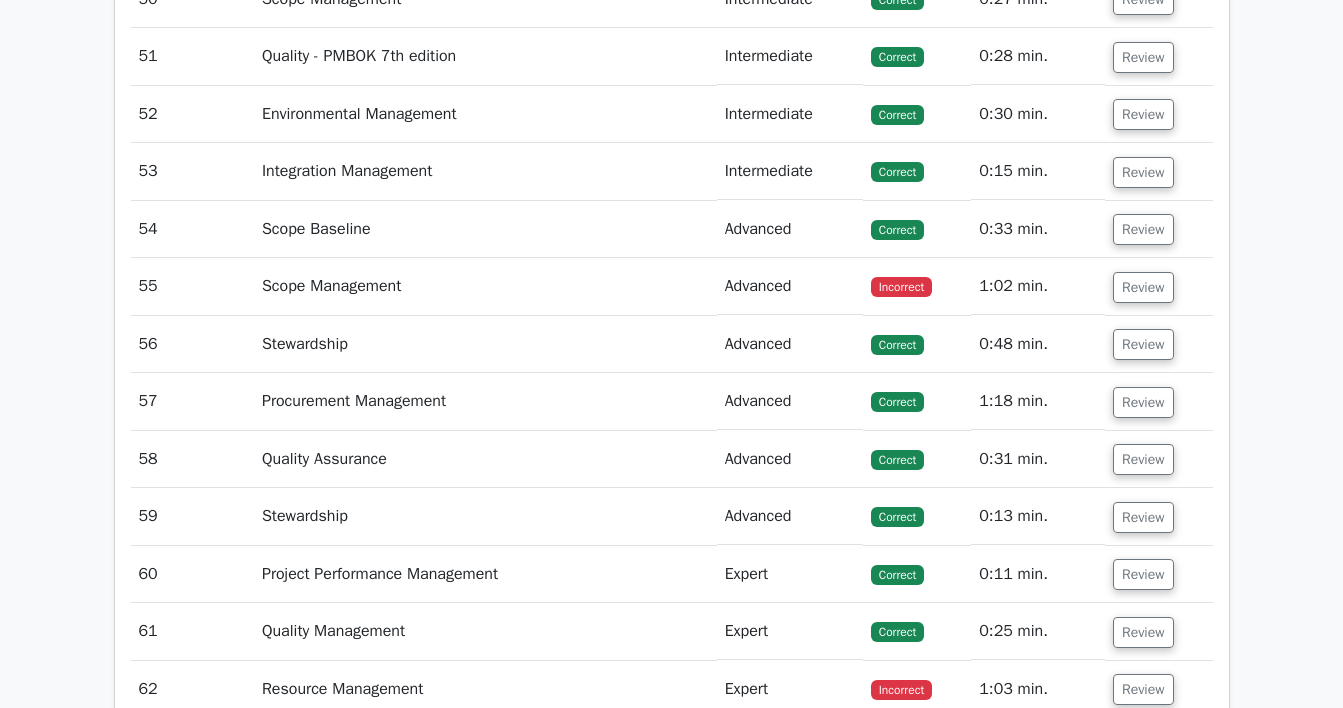 scroll, scrollTop: 49237, scrollLeft: 0, axis: vertical 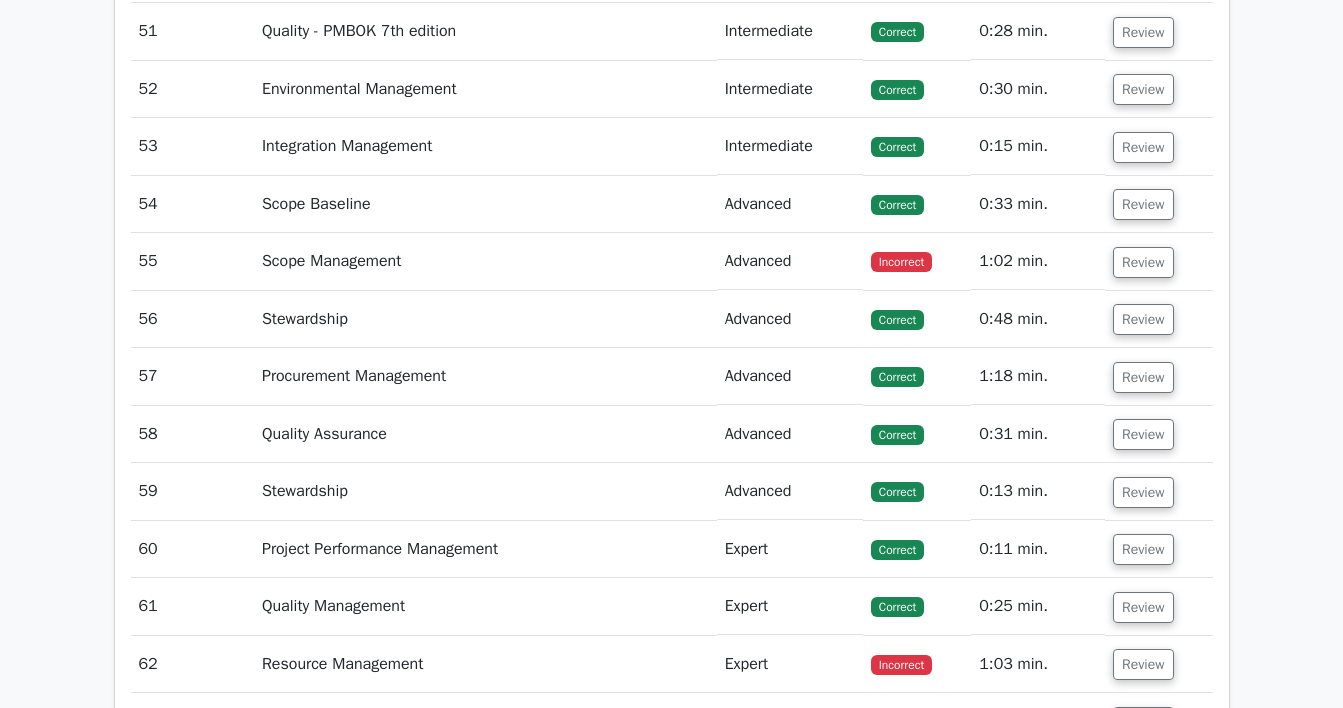 click on "Review" at bounding box center (1143, -428) 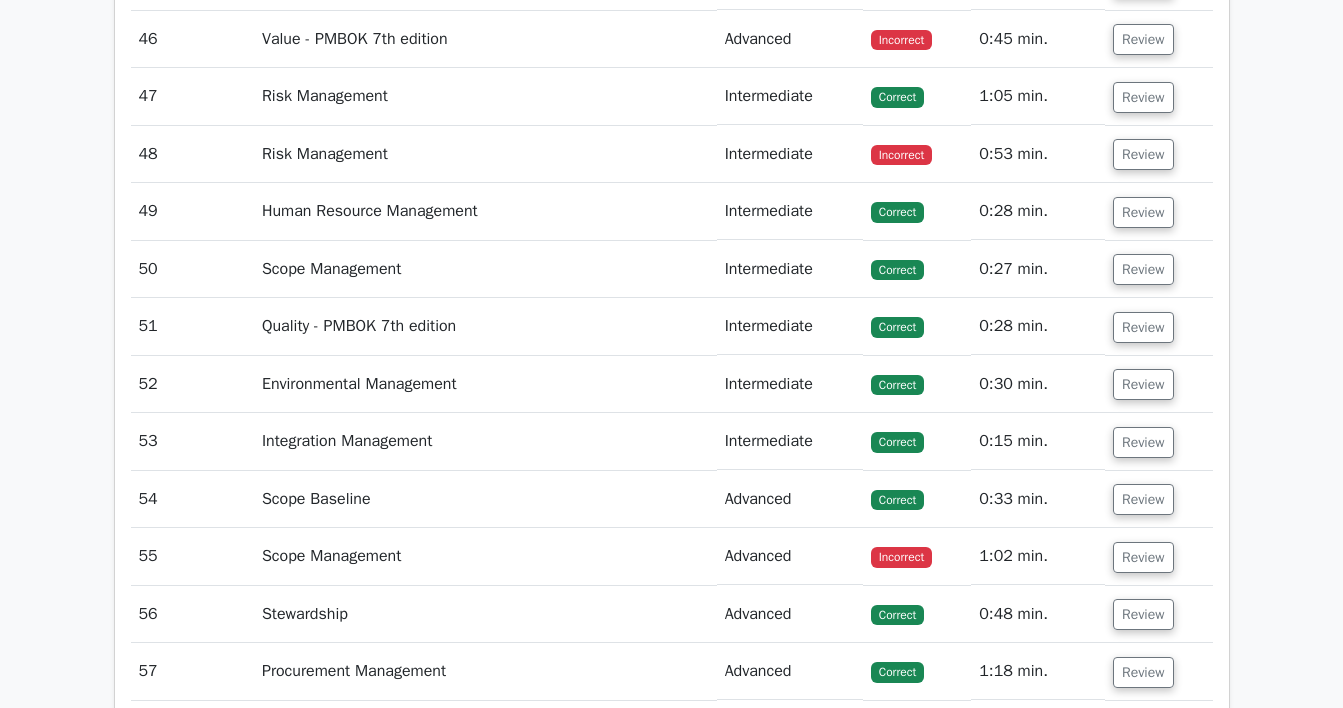 scroll, scrollTop: 50024, scrollLeft: 0, axis: vertical 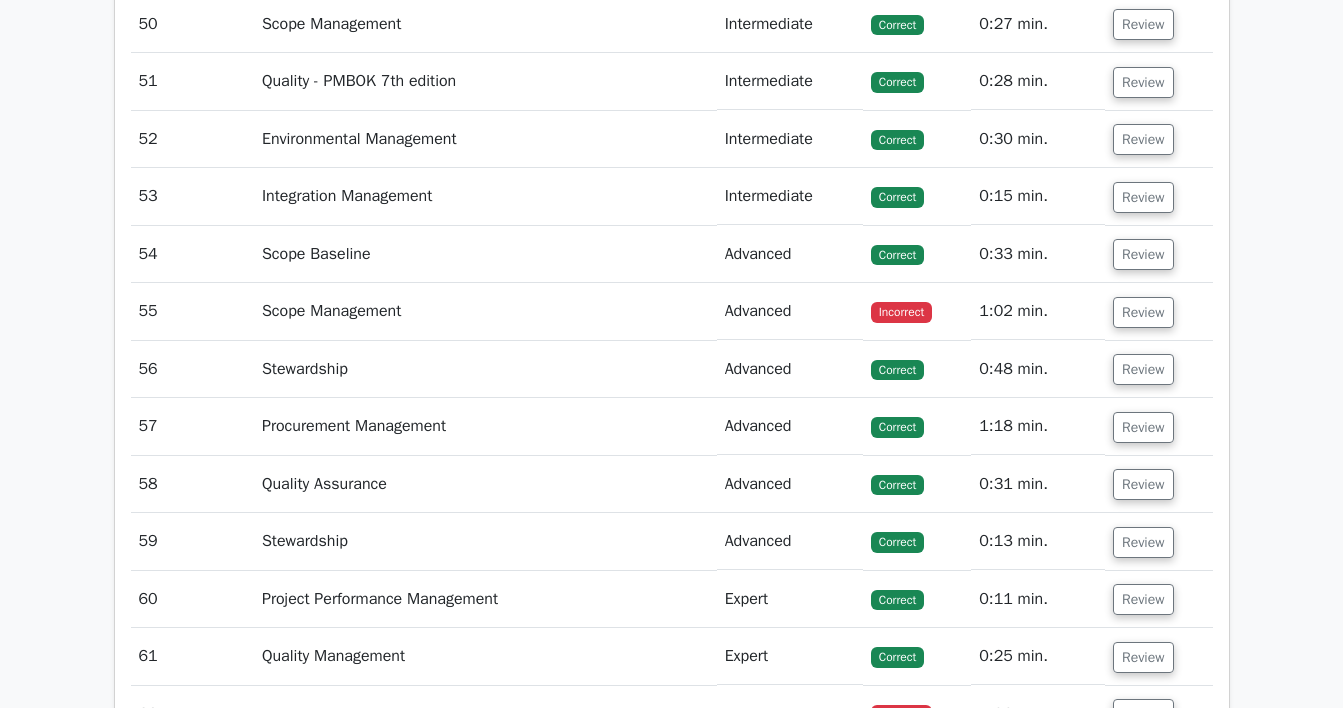 click on "Review" at bounding box center [1143, -321] 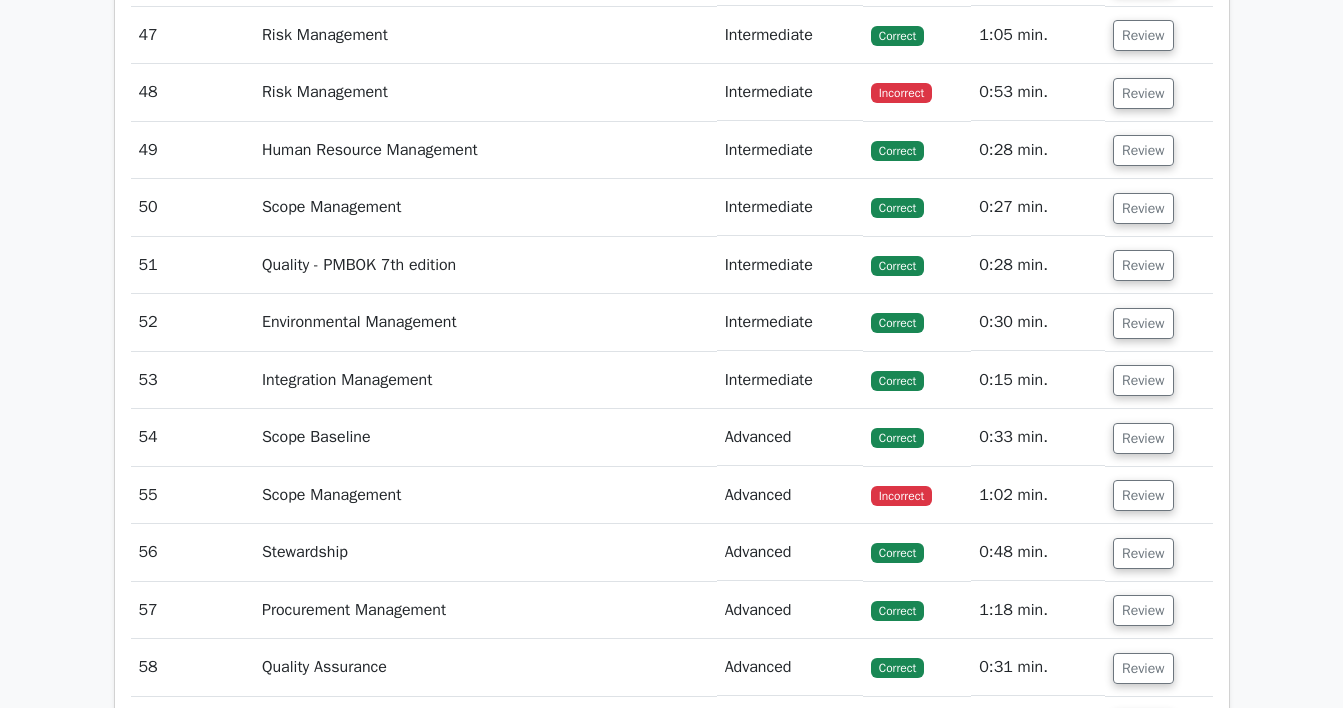 scroll, scrollTop: 50957, scrollLeft: 0, axis: vertical 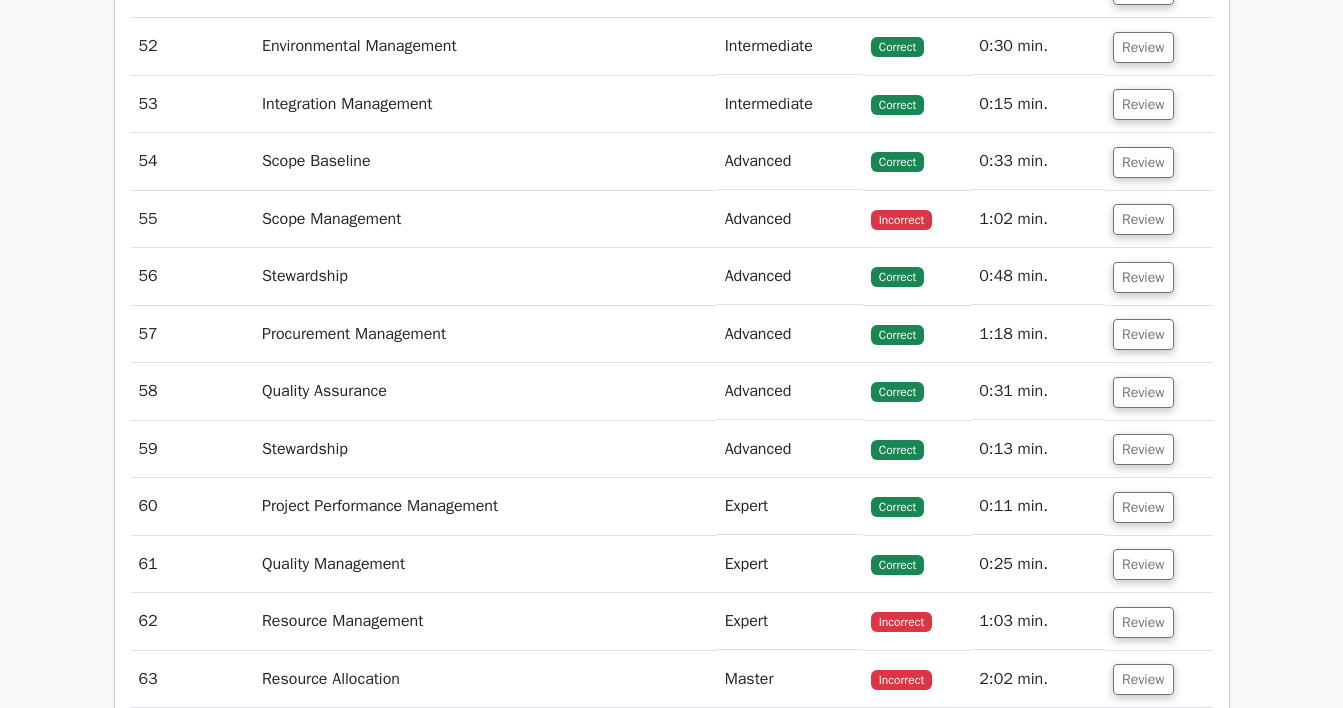 click on "Review" at bounding box center (1143, -356) 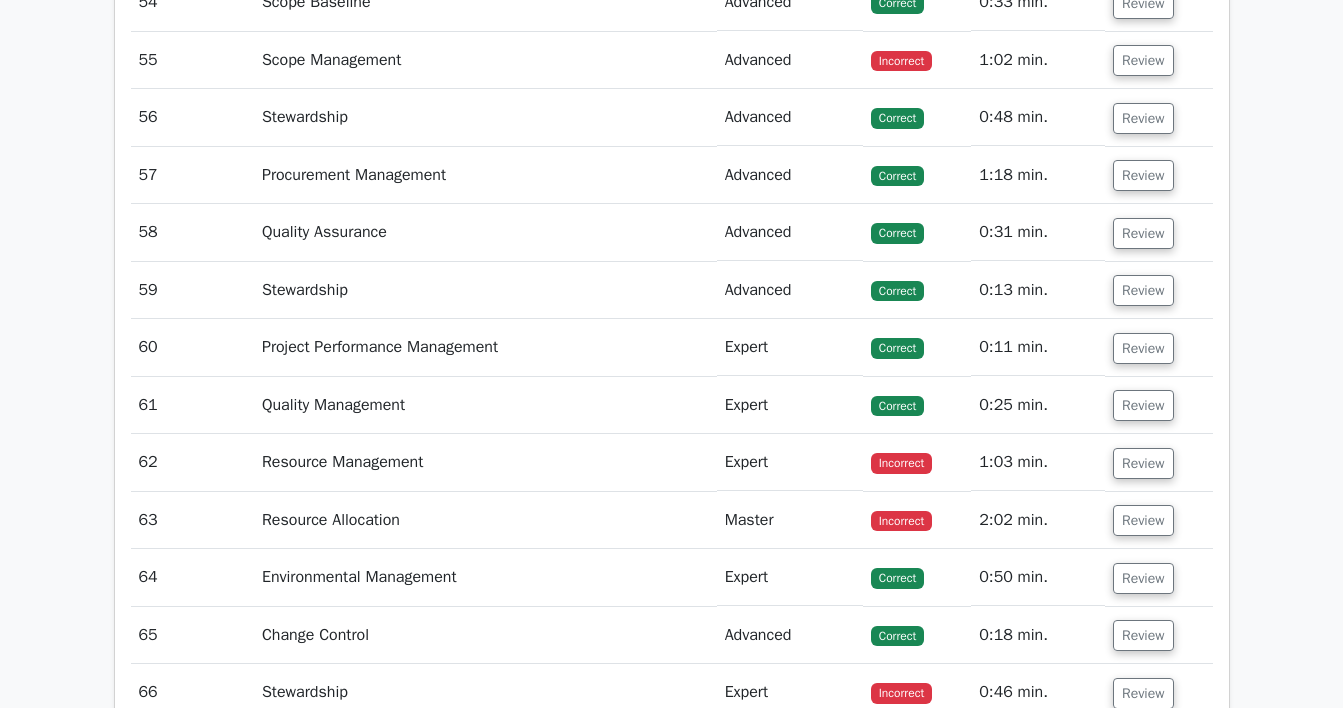 scroll, scrollTop: 52098, scrollLeft: 0, axis: vertical 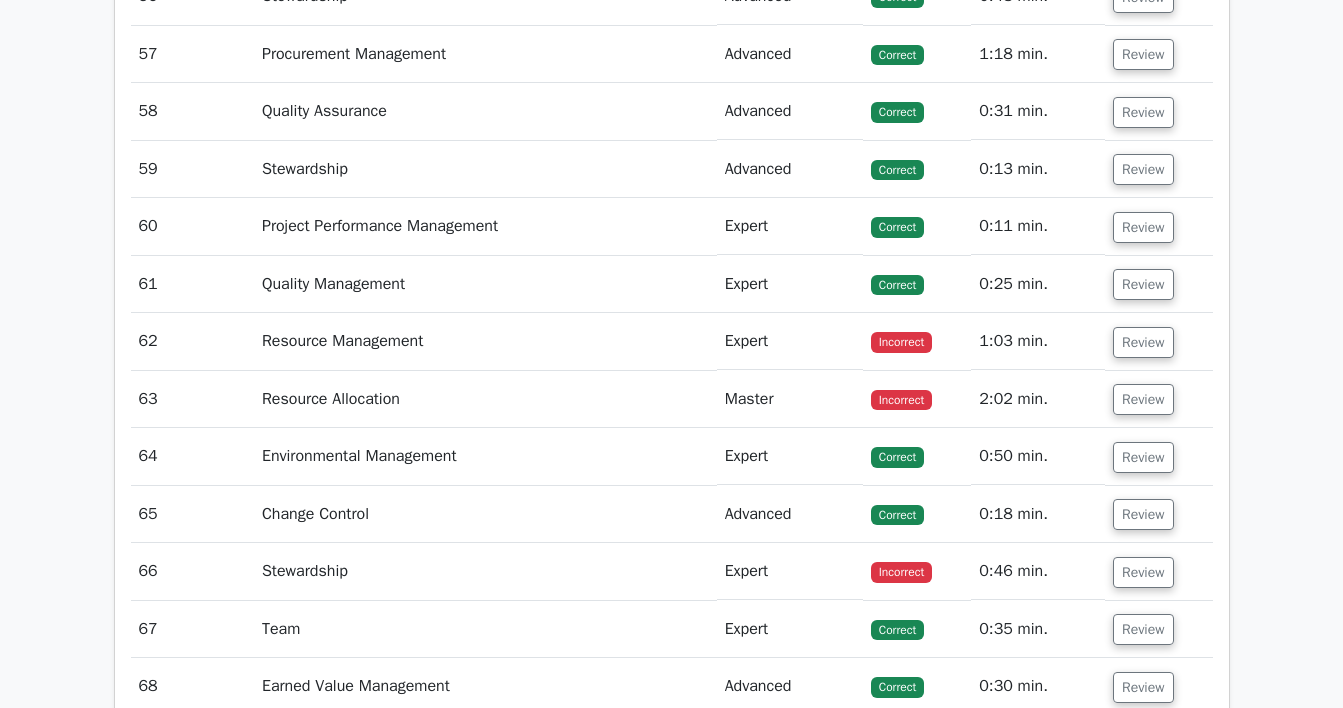 click on "Review" at bounding box center [1143, -578] 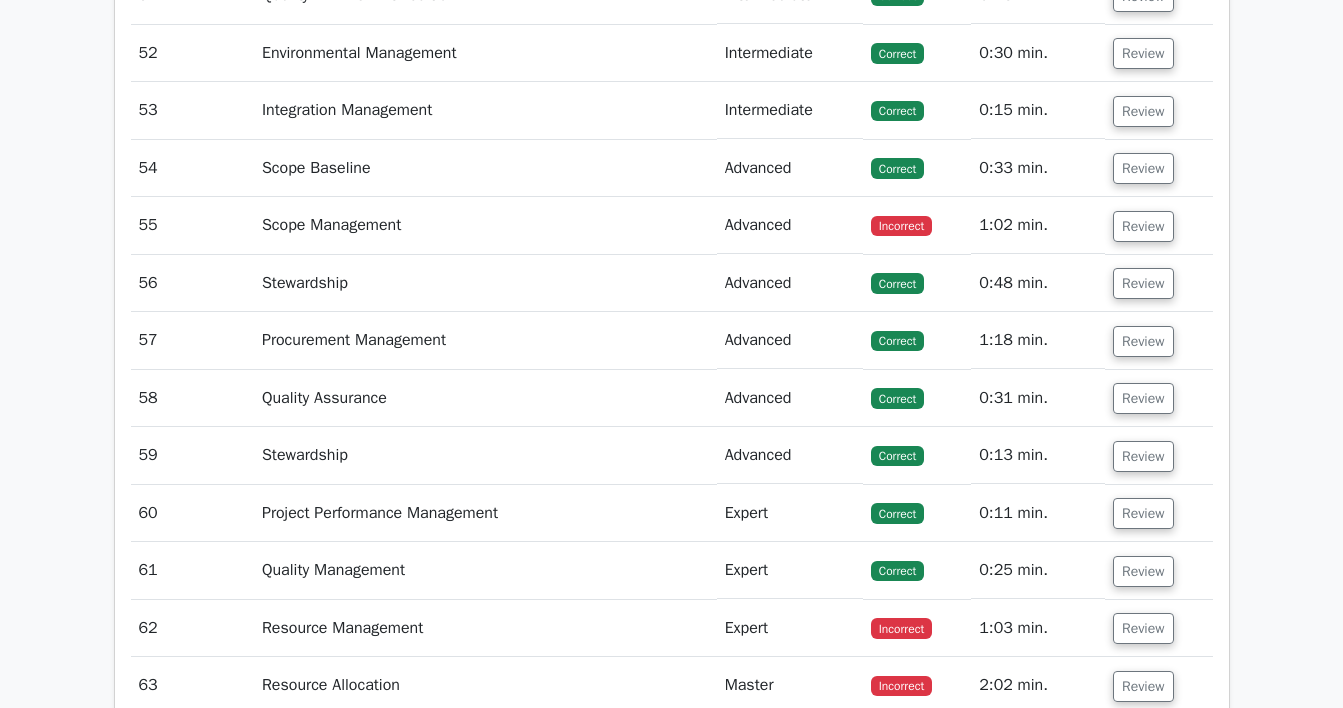 scroll, scrollTop: 53051, scrollLeft: 0, axis: vertical 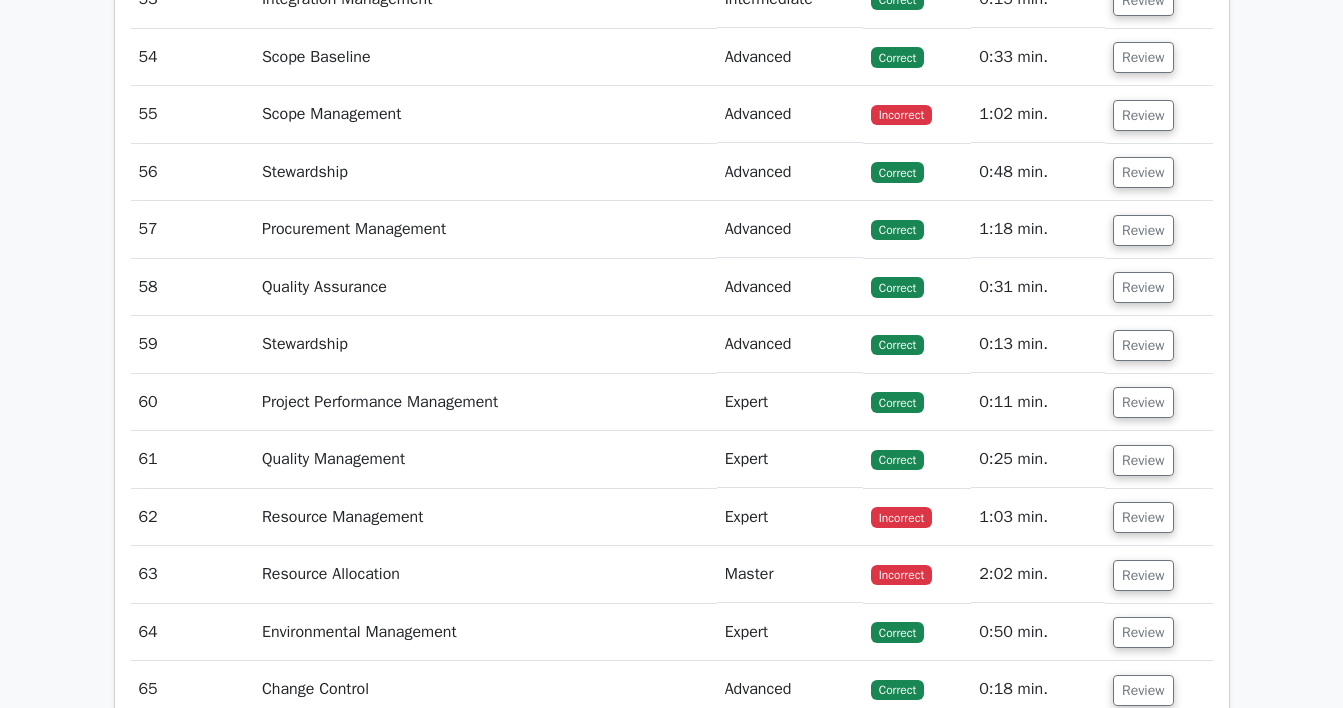 click on "Review" at bounding box center [1143, -345] 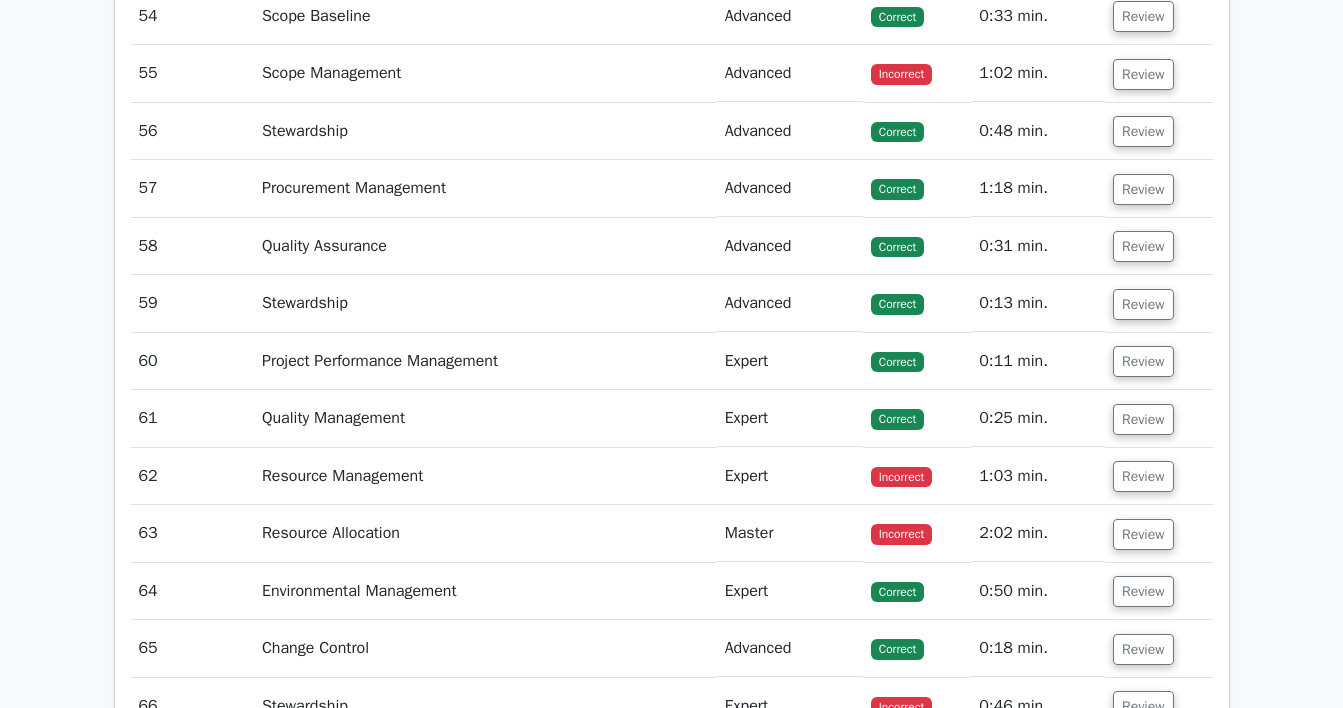 scroll, scrollTop: 54415, scrollLeft: 0, axis: vertical 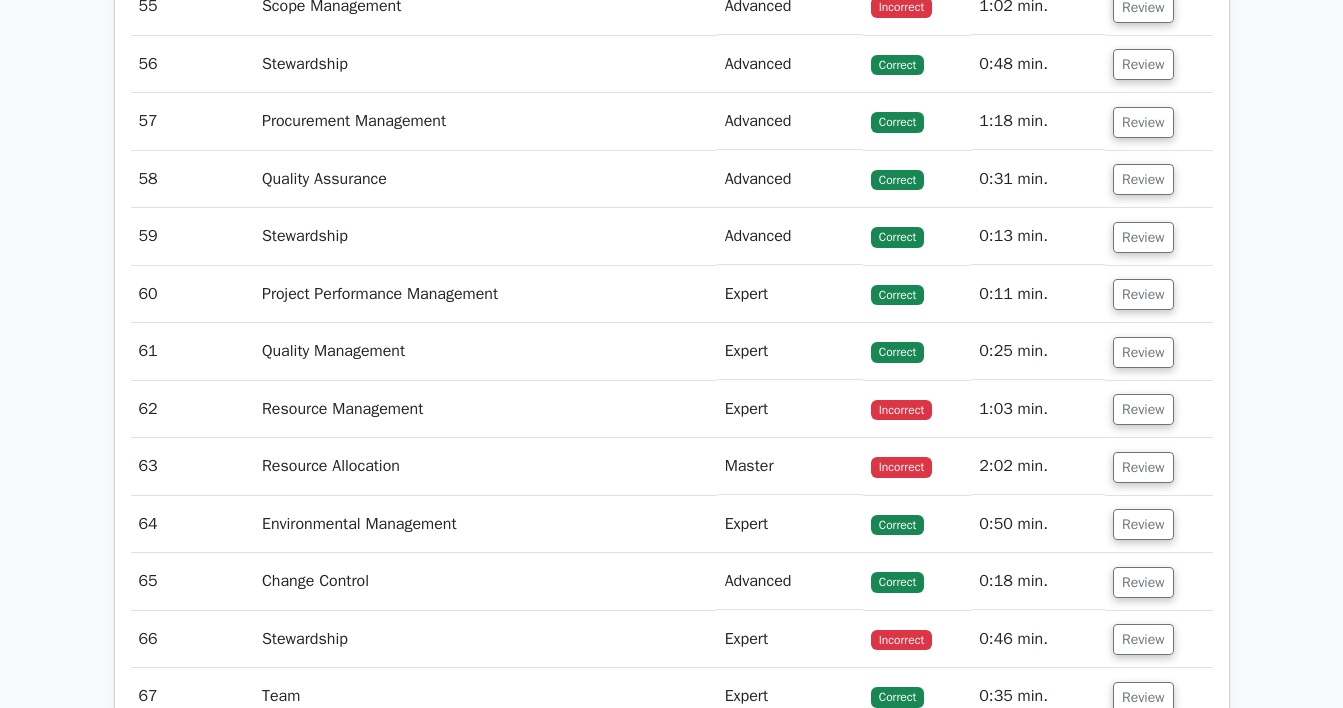 click on "Review" at bounding box center (1143, -396) 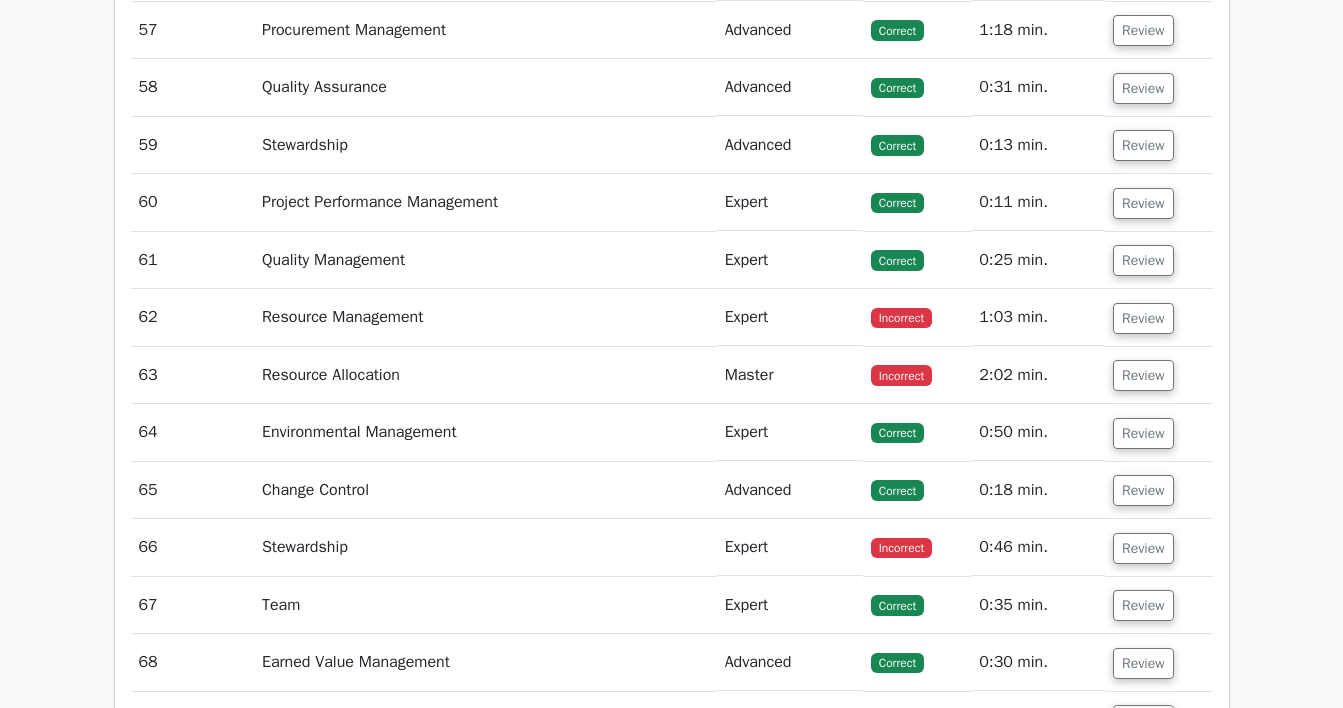 scroll, scrollTop: 55452, scrollLeft: 0, axis: vertical 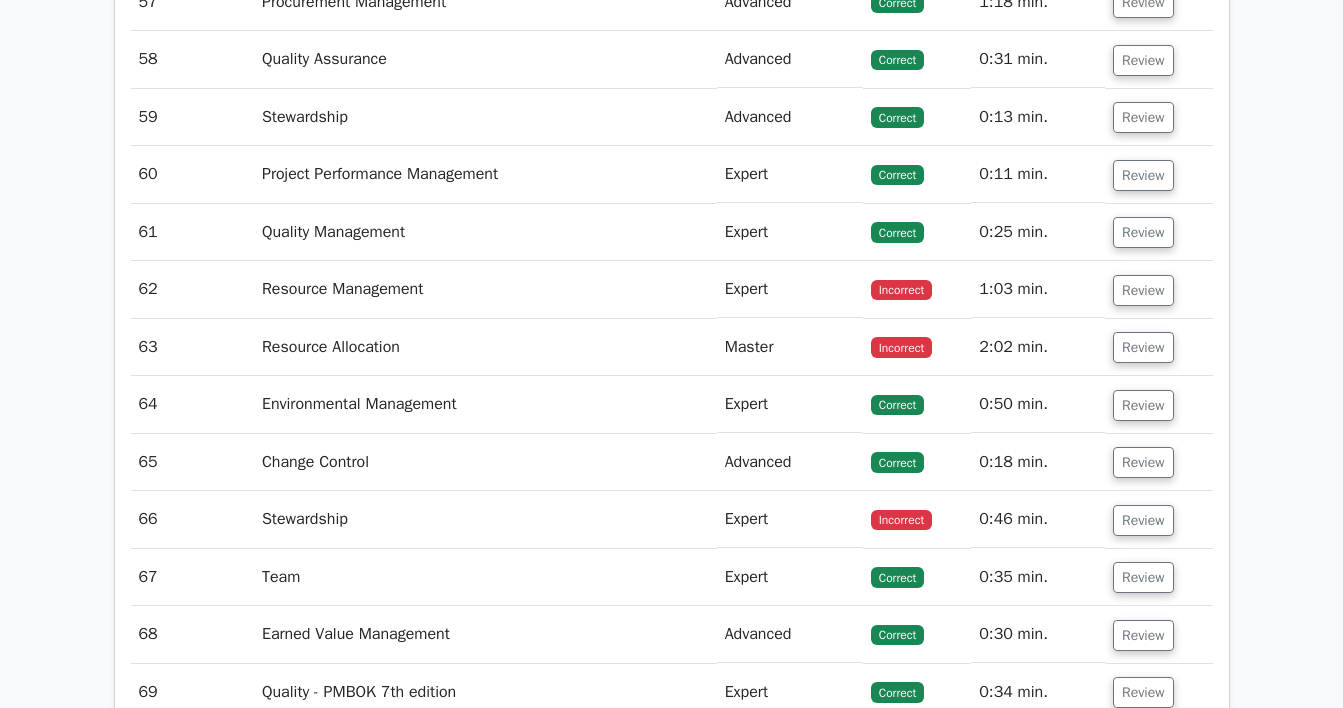 click on "Review" at bounding box center [1143, -458] 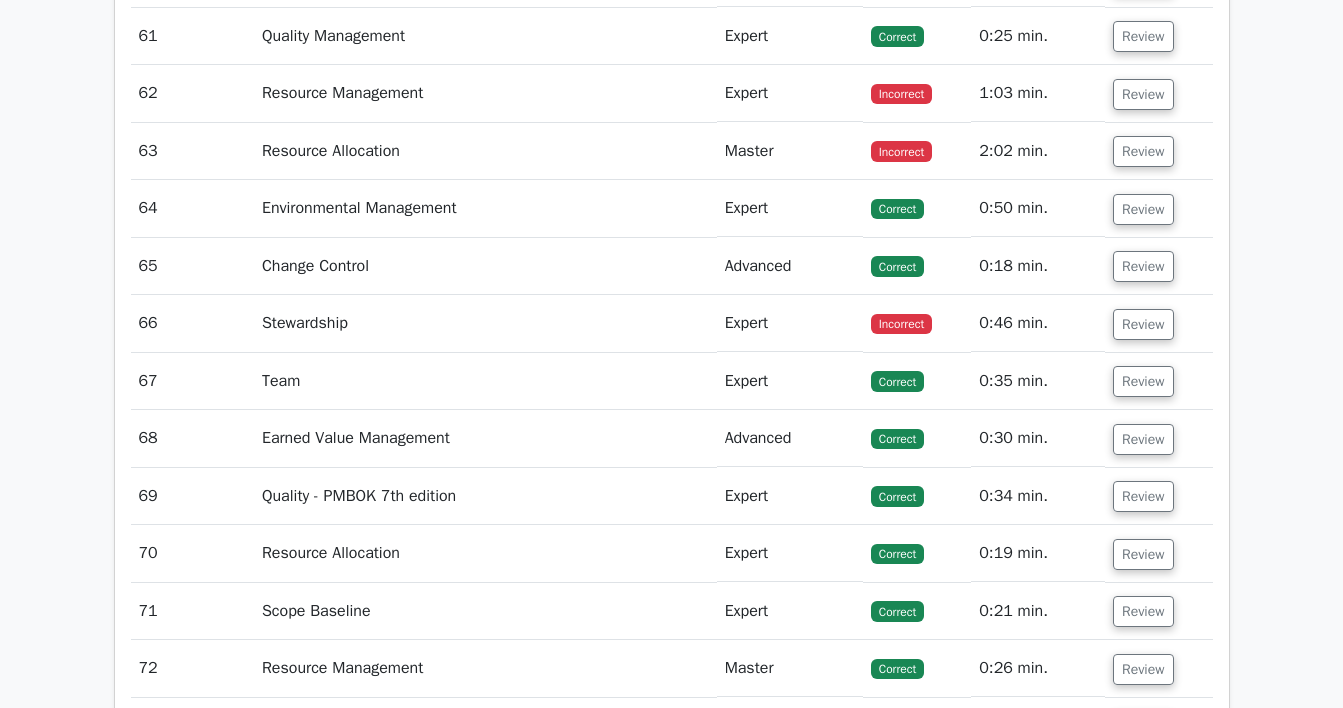 scroll, scrollTop: 56896, scrollLeft: 0, axis: vertical 